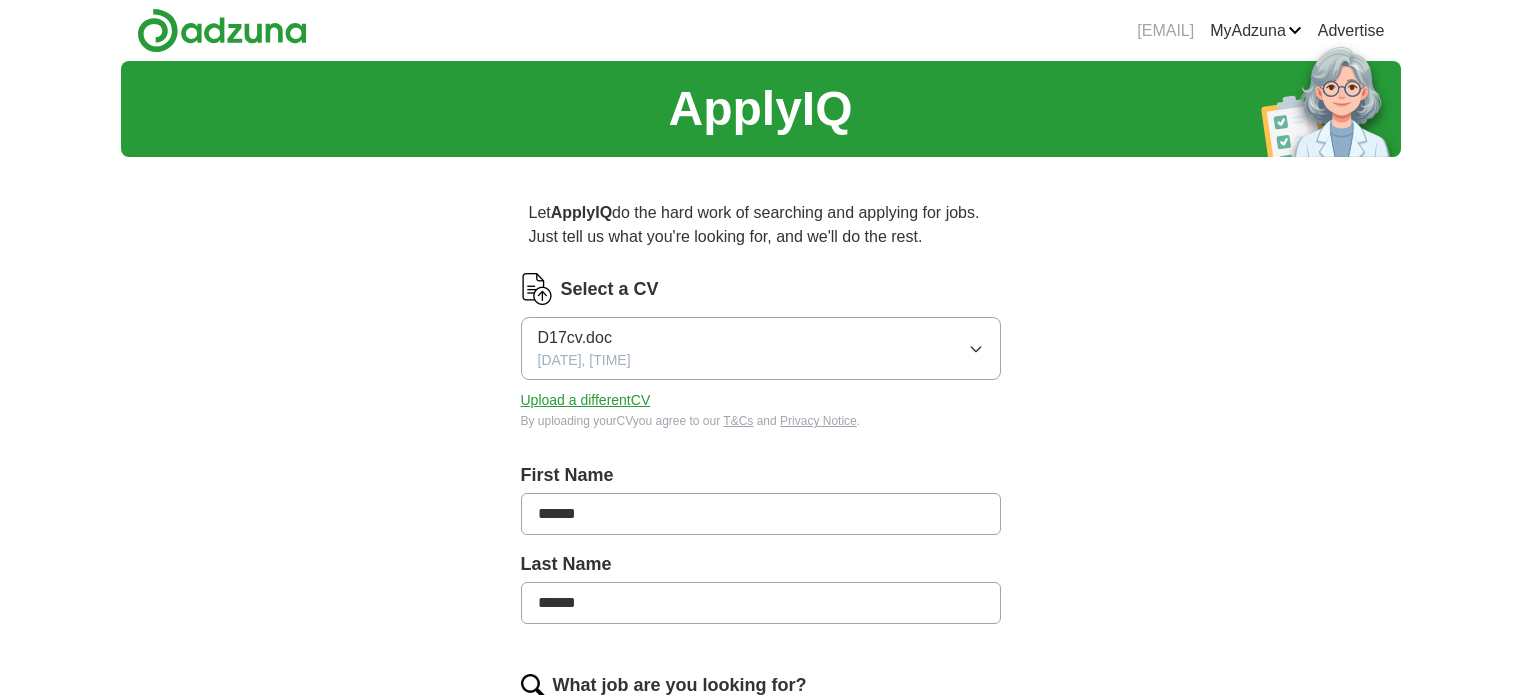 scroll, scrollTop: 0, scrollLeft: 0, axis: both 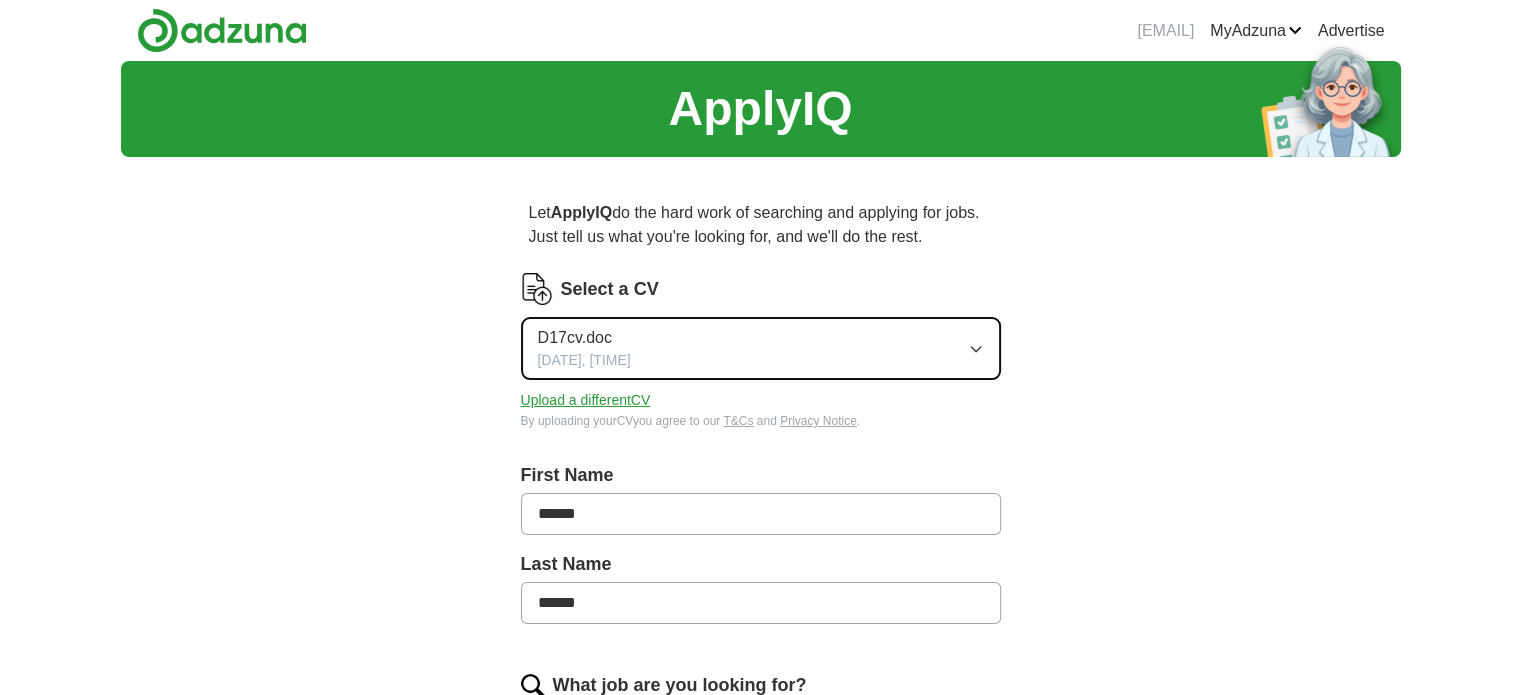 click on "D17cv.doc [DATE], [TIME]" at bounding box center [761, 348] 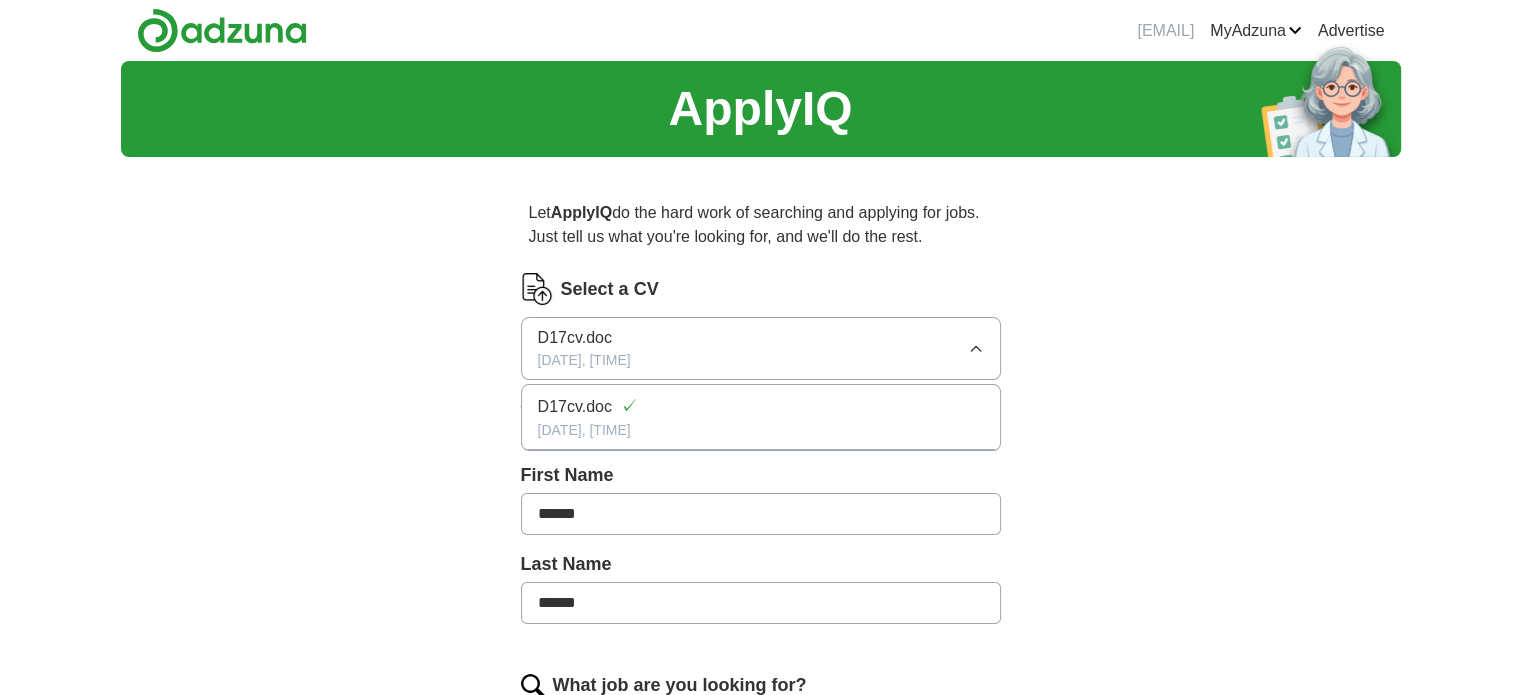 click on "Let ApplyIQ do the hard work of searching and applying for jobs. Just tell us what you're looking for, and we'll do the rest. Select a CV D17cv.doc [DATE], [TIME] D17cv.doc ✓ [DATE], [TIME] Upload a different CV By uploading your CV you agree to our T&Cs and Privacy Notice. First Name [FIRST] Last Name [LAST] What job are you looking for? Enter or select a minimum of 3 job titles (4-8 recommended) Where do you want to work? 25 mile radius What's your minimum salary? At least £ - per year £ 20 k £ 100 k+ Start applying for jobs By registering, you consent to us applying to suitable jobs for you" at bounding box center [761, 798] 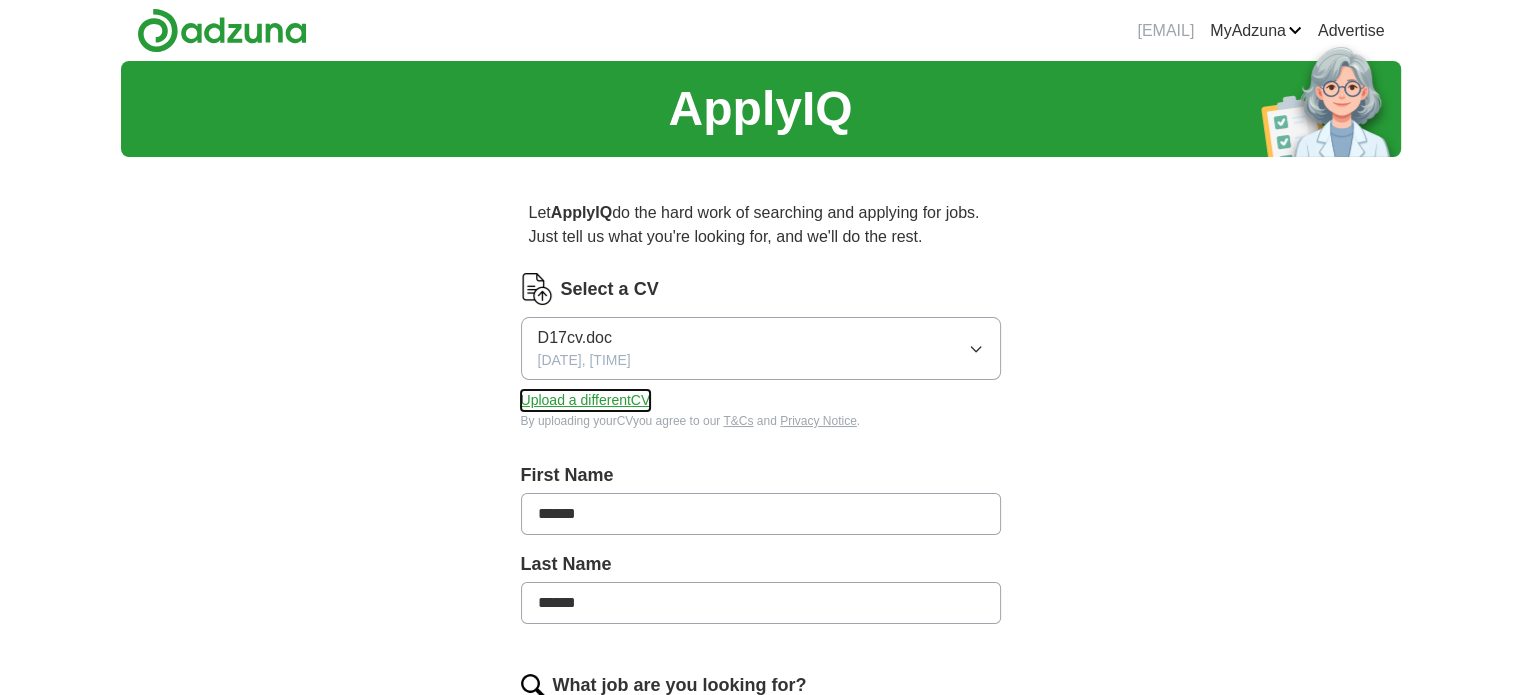 click on "Upload a different  CV" at bounding box center (586, 400) 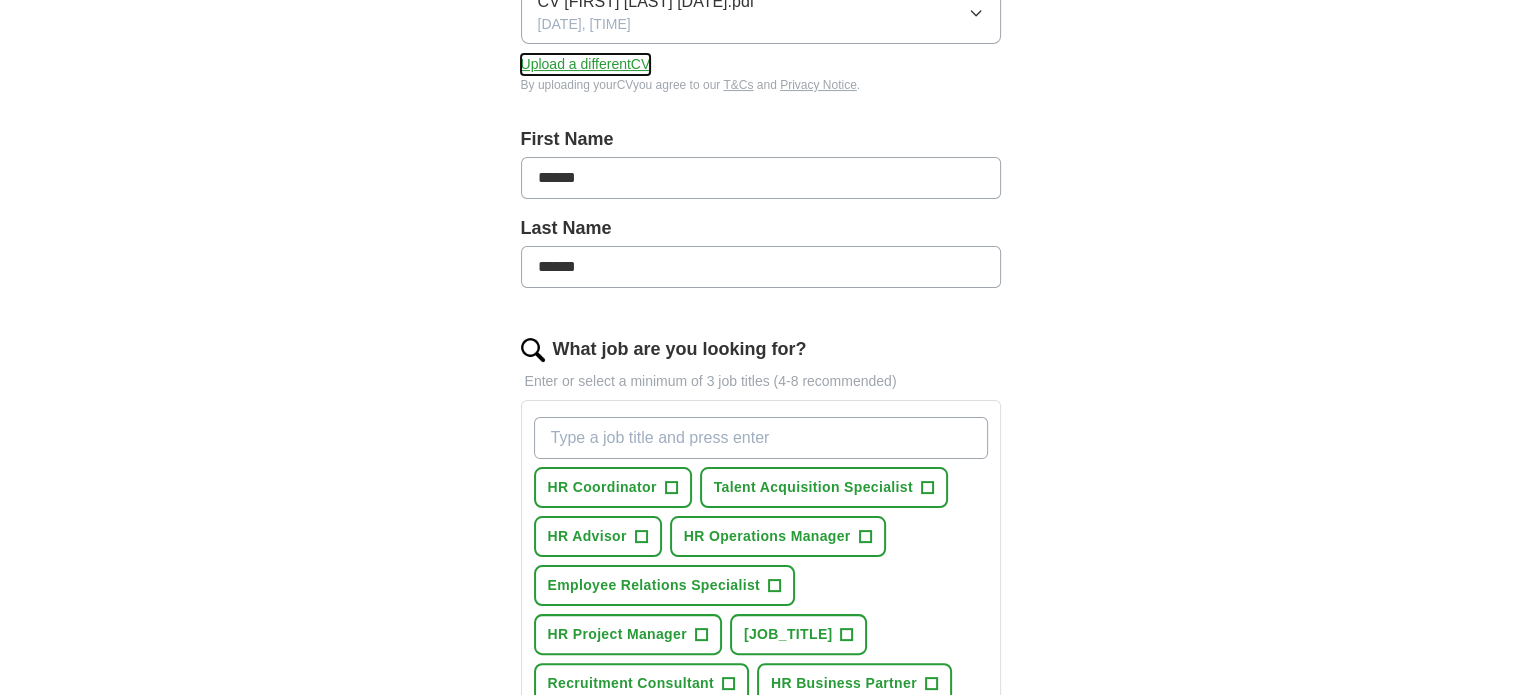 scroll, scrollTop: 338, scrollLeft: 0, axis: vertical 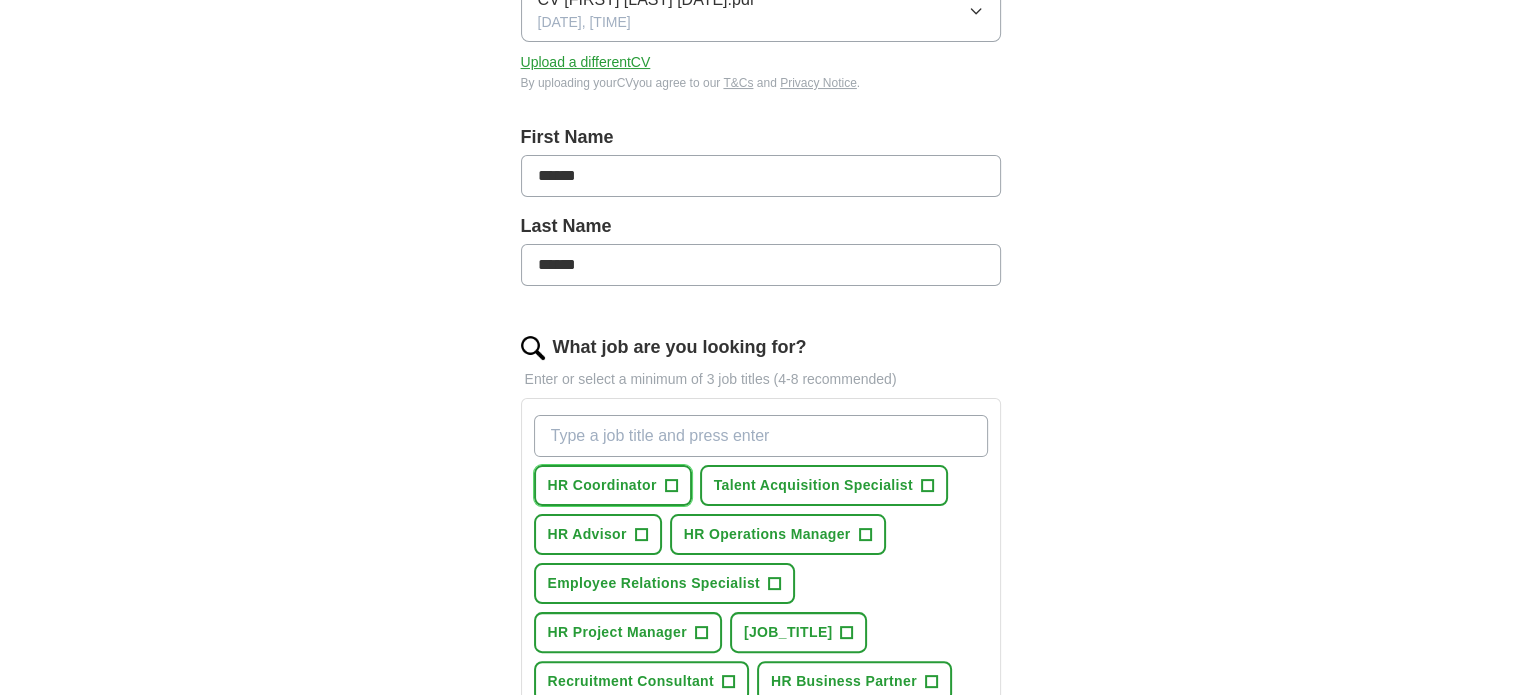 click on "+" at bounding box center (671, 486) 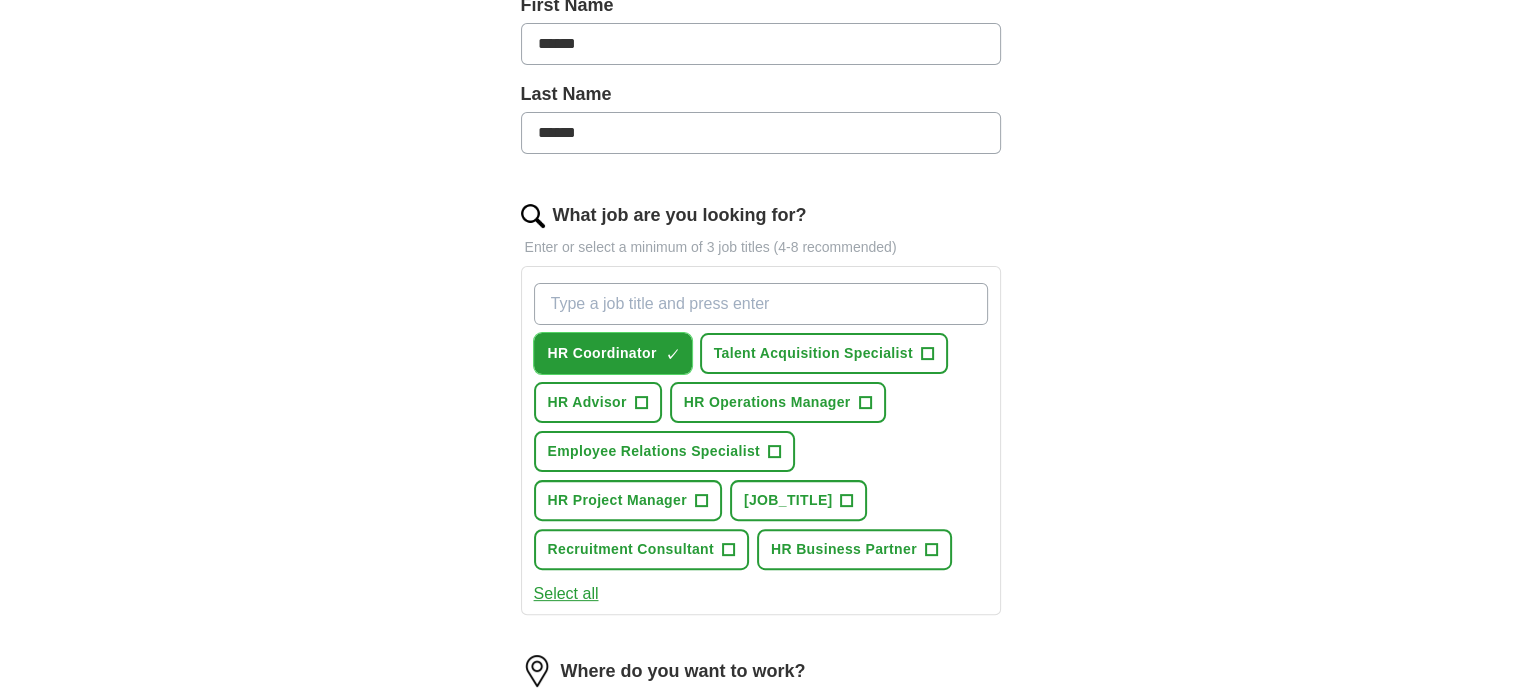scroll, scrollTop: 468, scrollLeft: 0, axis: vertical 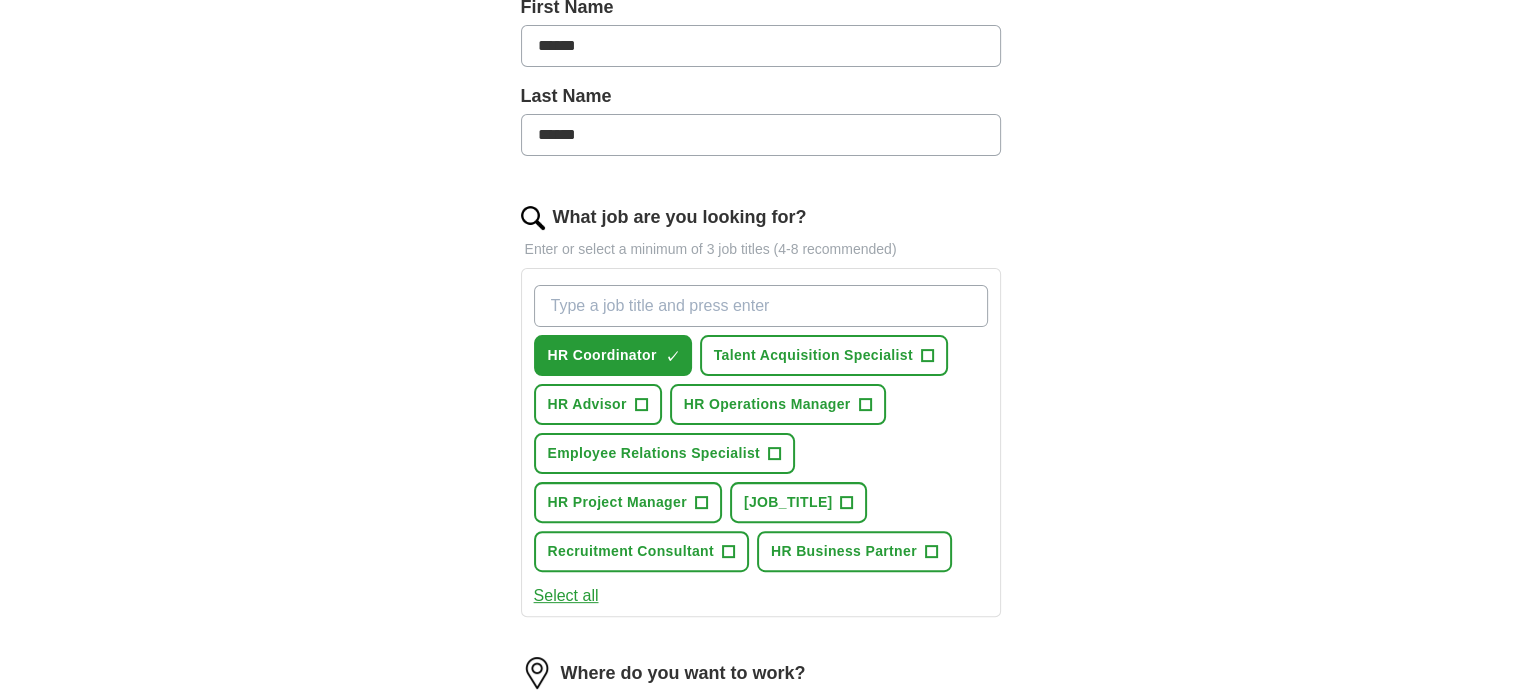 click on "What job are you looking for?" at bounding box center (761, 306) 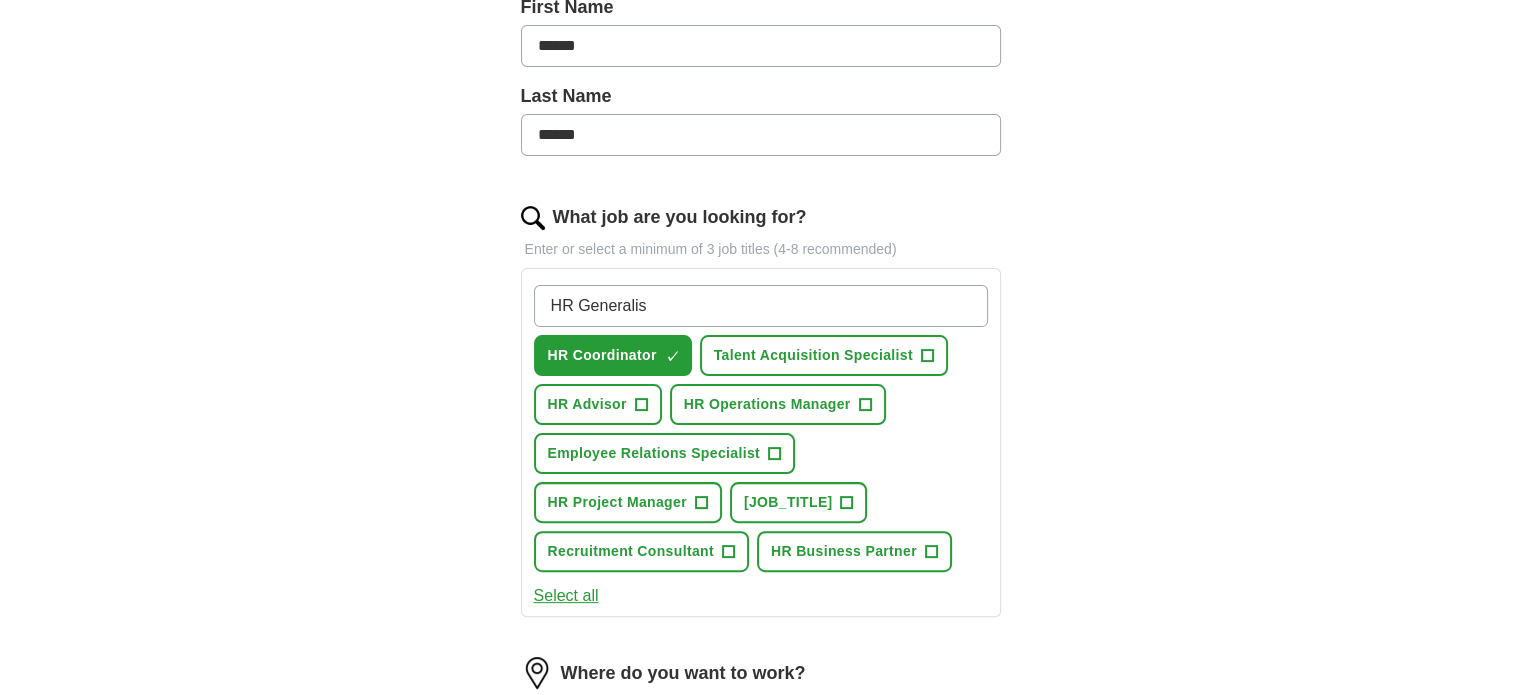 type on "HR Generalist" 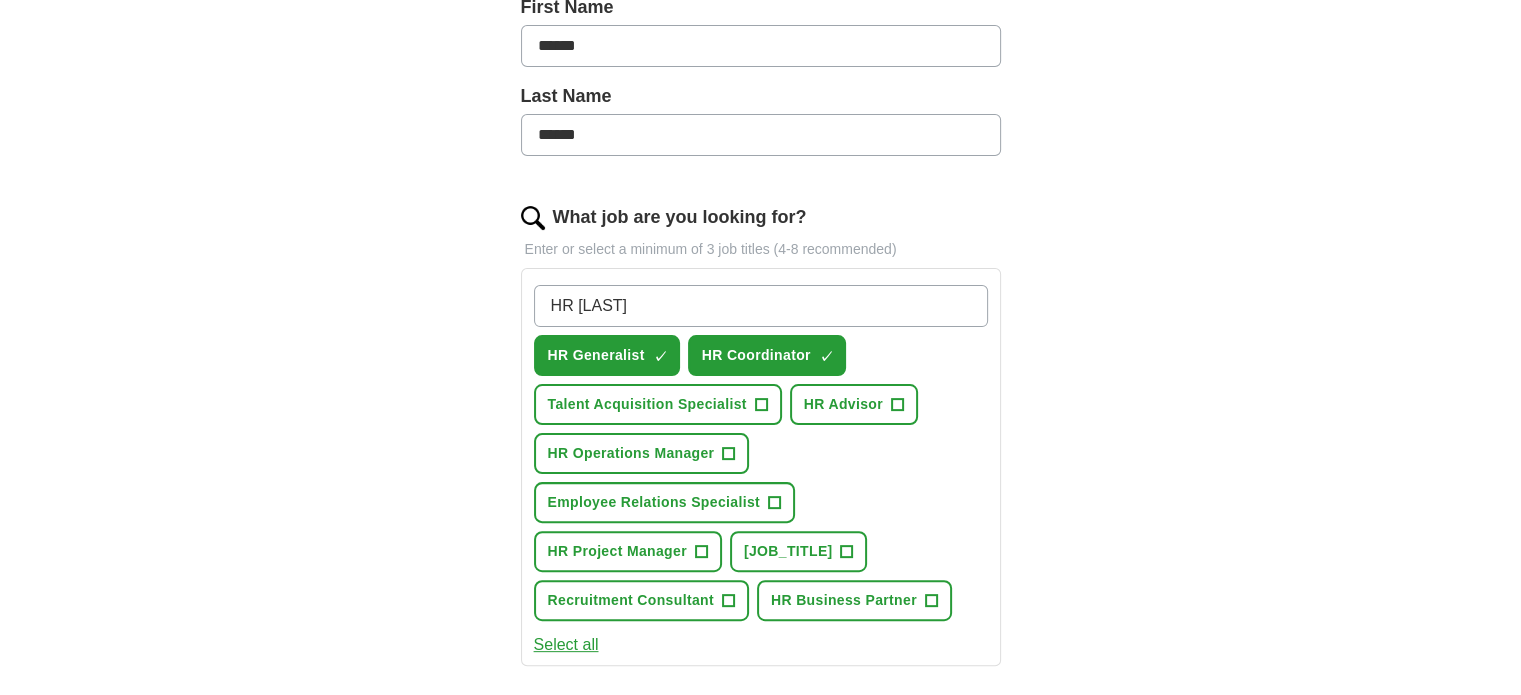 type on "HR Assistant" 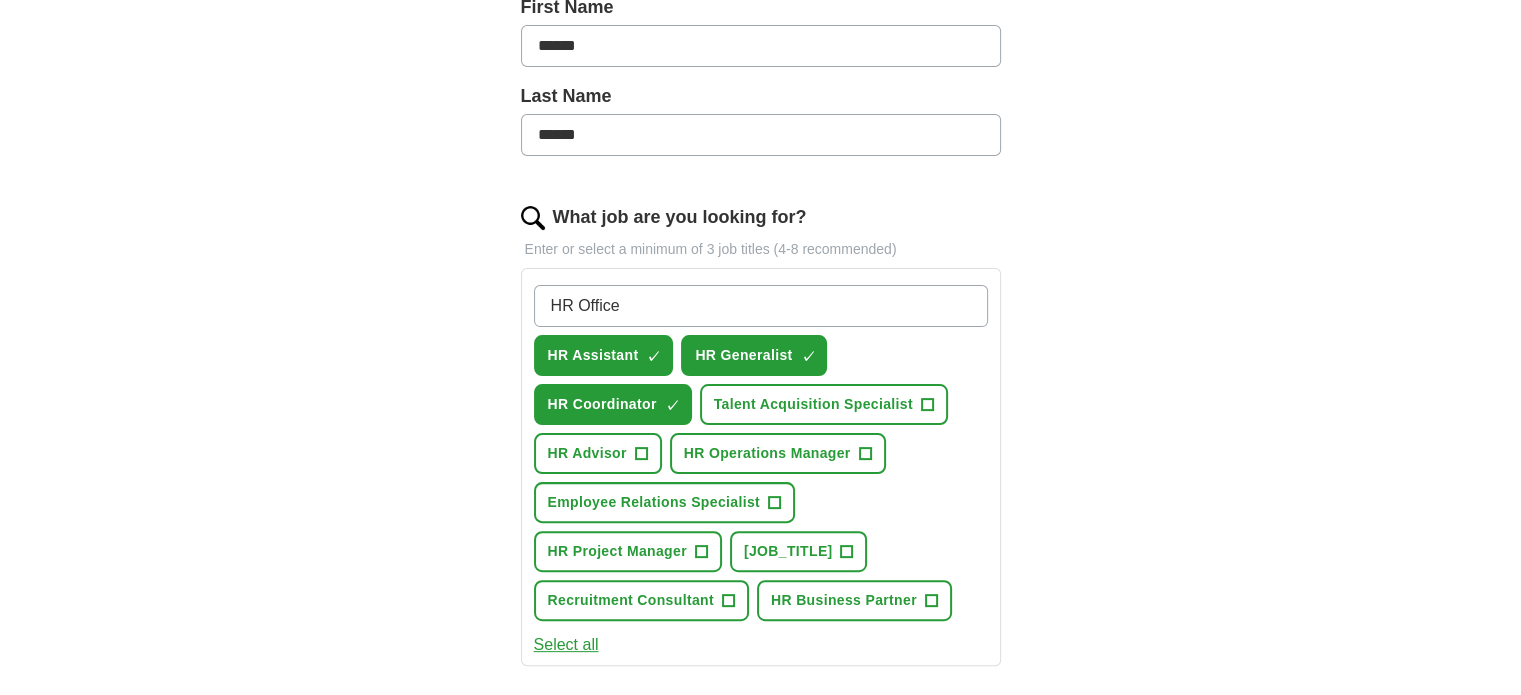 type on "HR Officer" 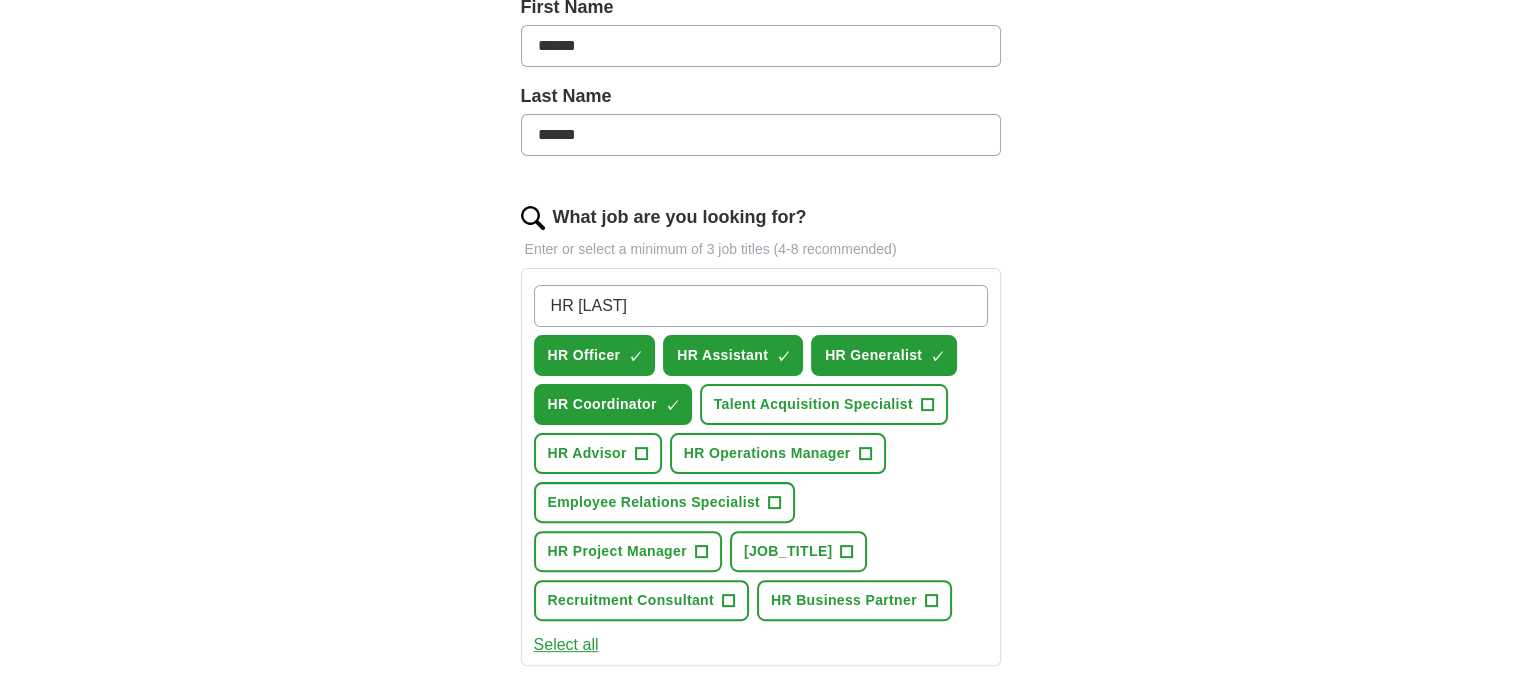 type on "HR [LAST]" 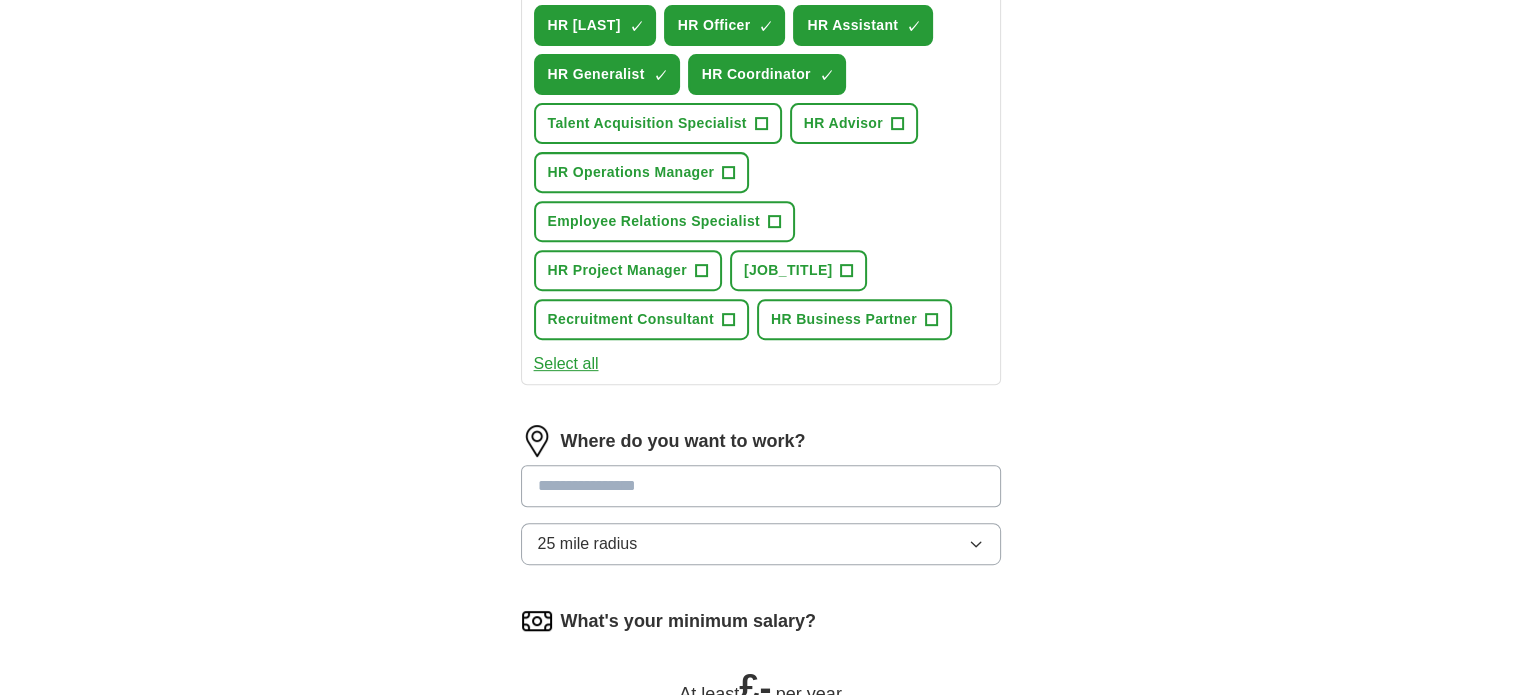 scroll, scrollTop: 796, scrollLeft: 0, axis: vertical 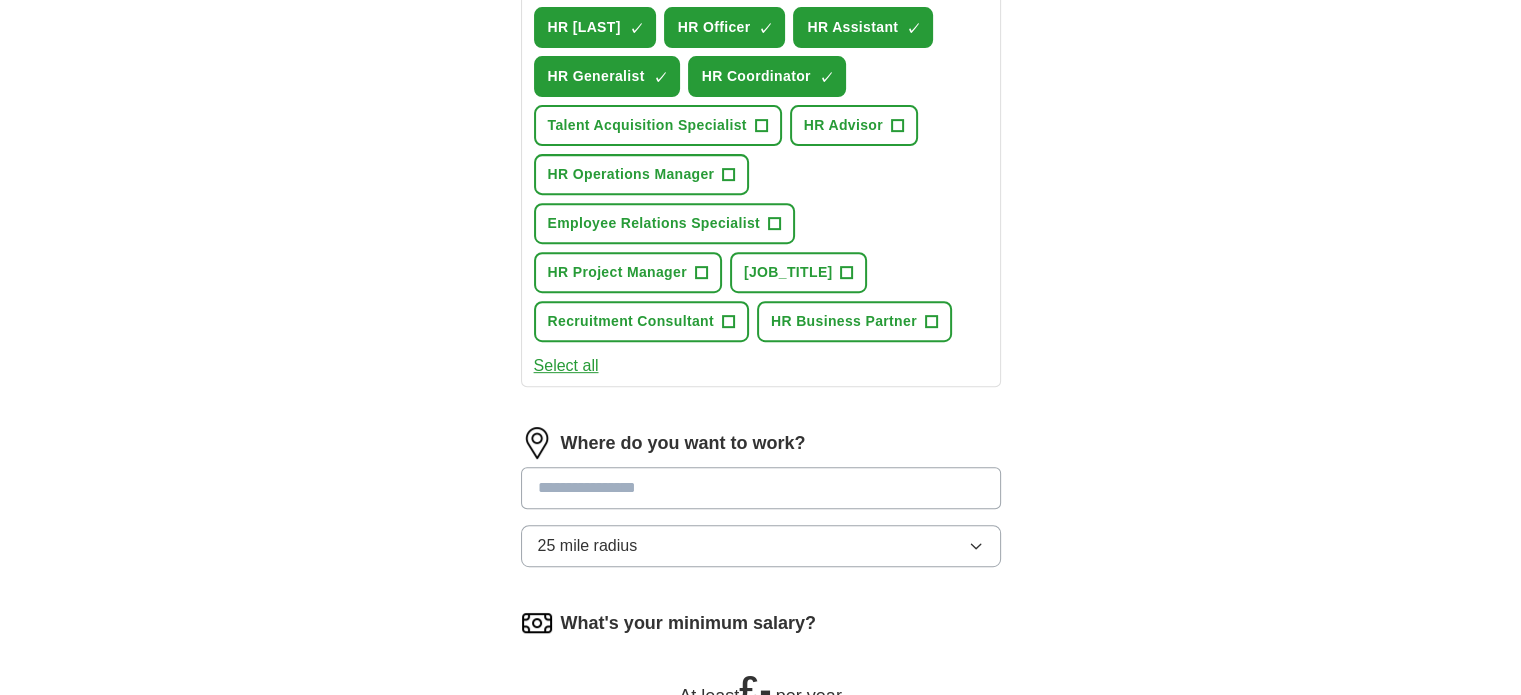 click at bounding box center [761, 488] 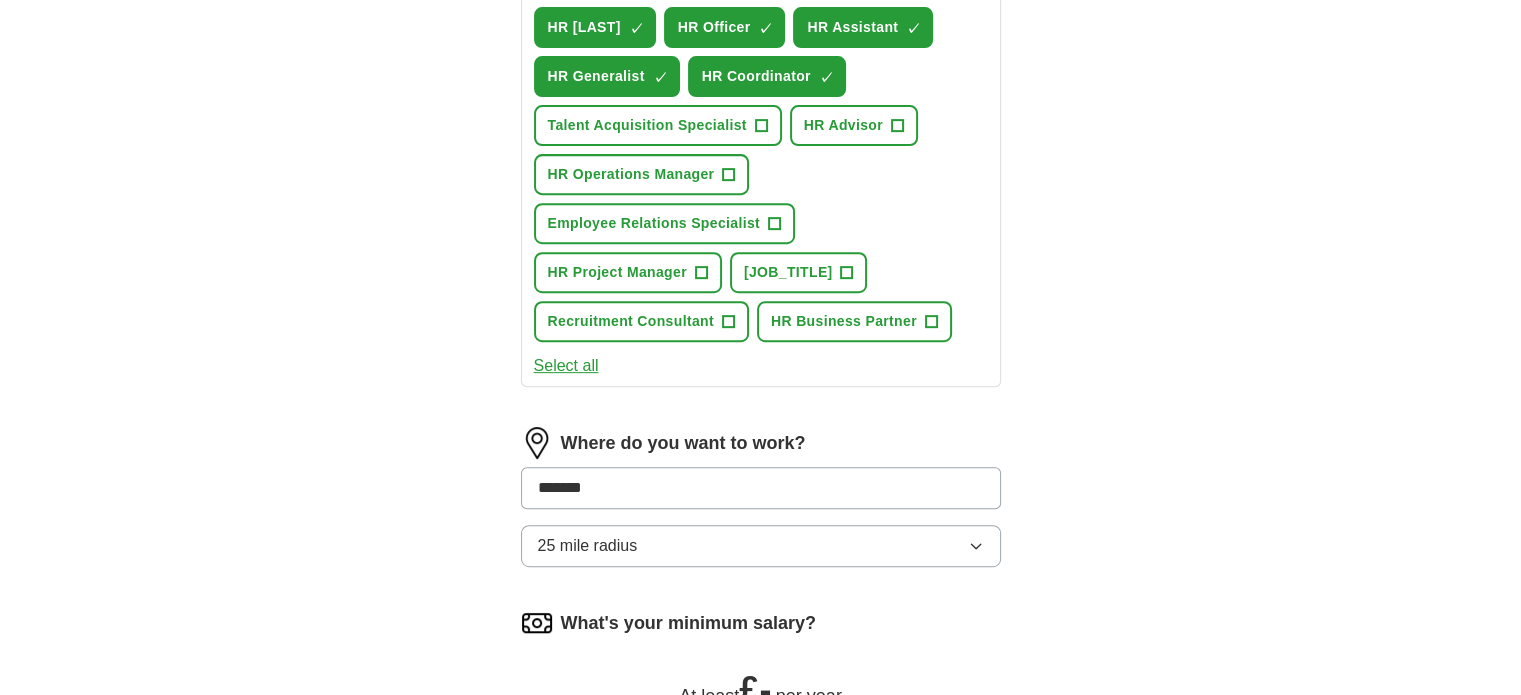 type on "*******" 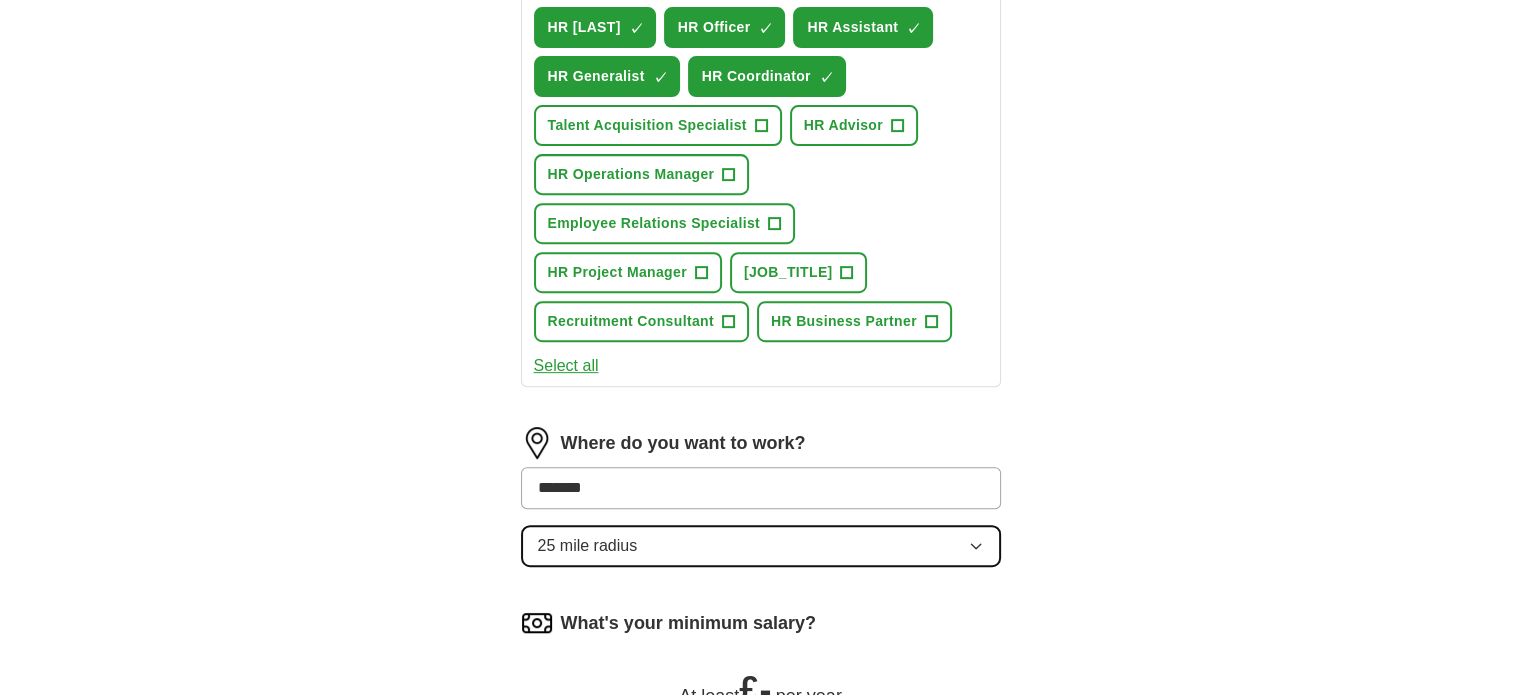 click on "Where do you want to work? ******* 25 mile radius" at bounding box center (761, 505) 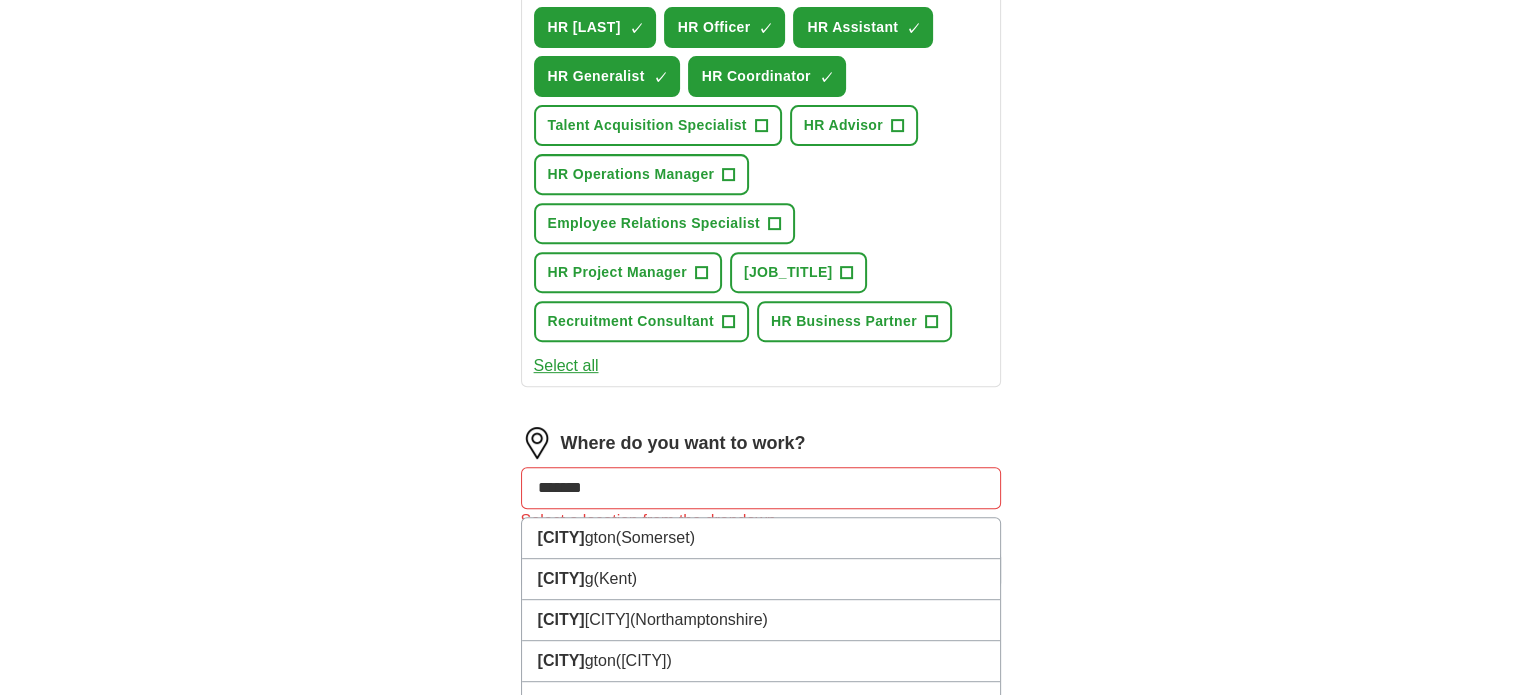 click on "*******" at bounding box center (761, 488) 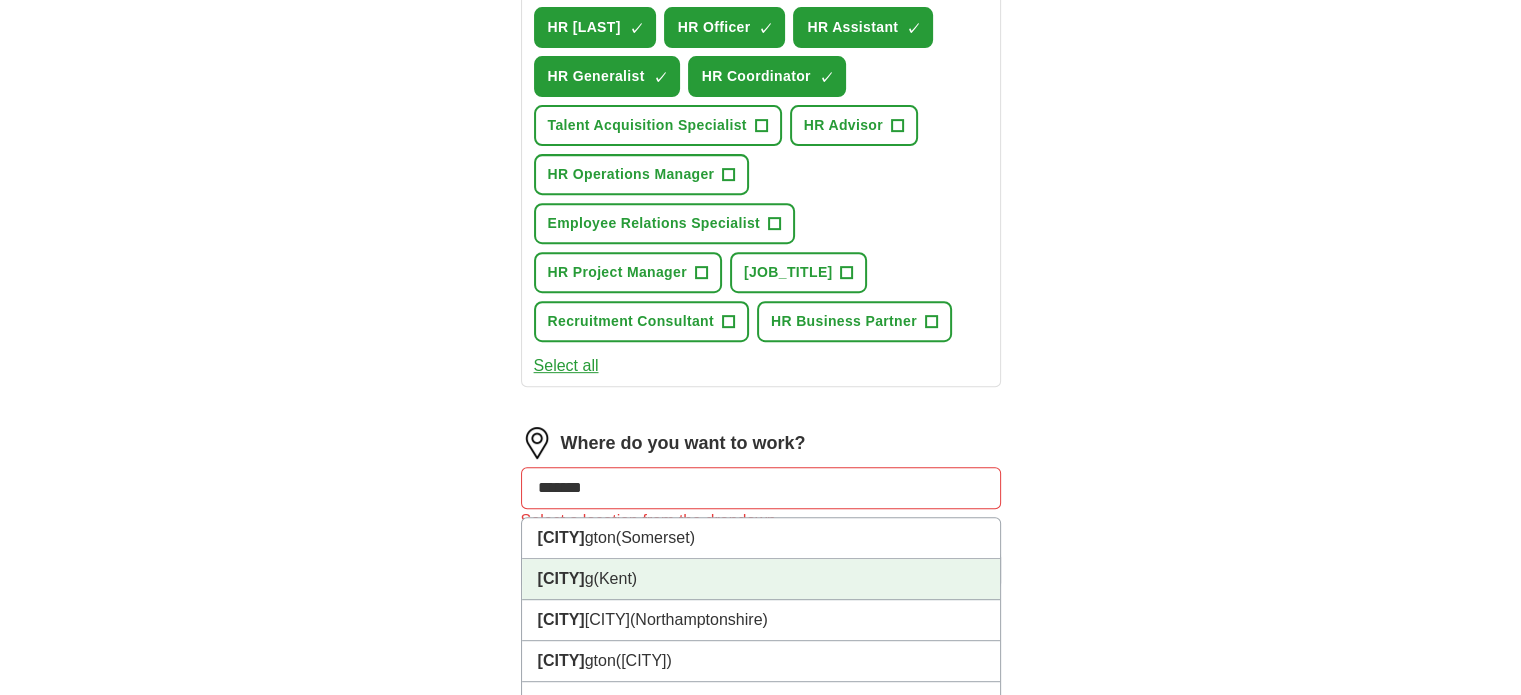 click on "[CITY] ([STATE])" at bounding box center (761, 579) 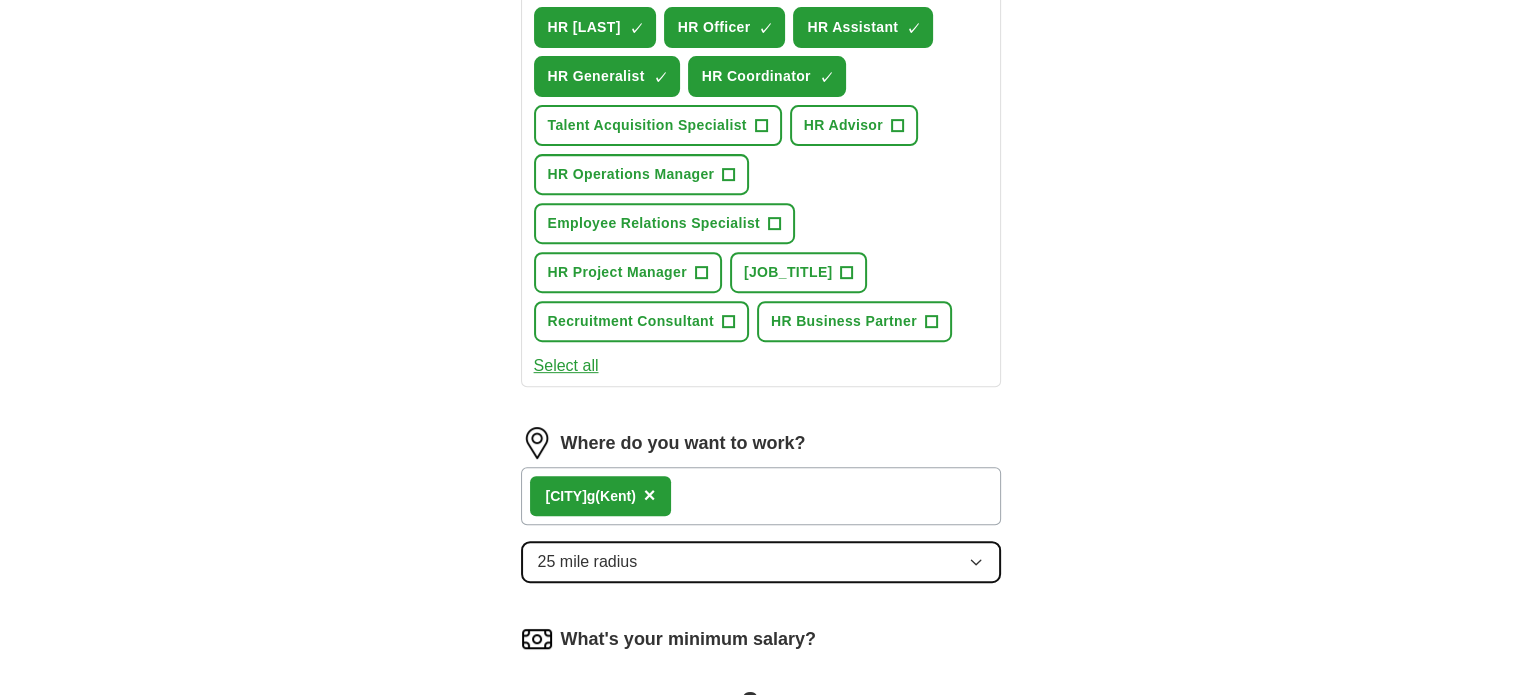click on "25 mile radius" at bounding box center [761, 562] 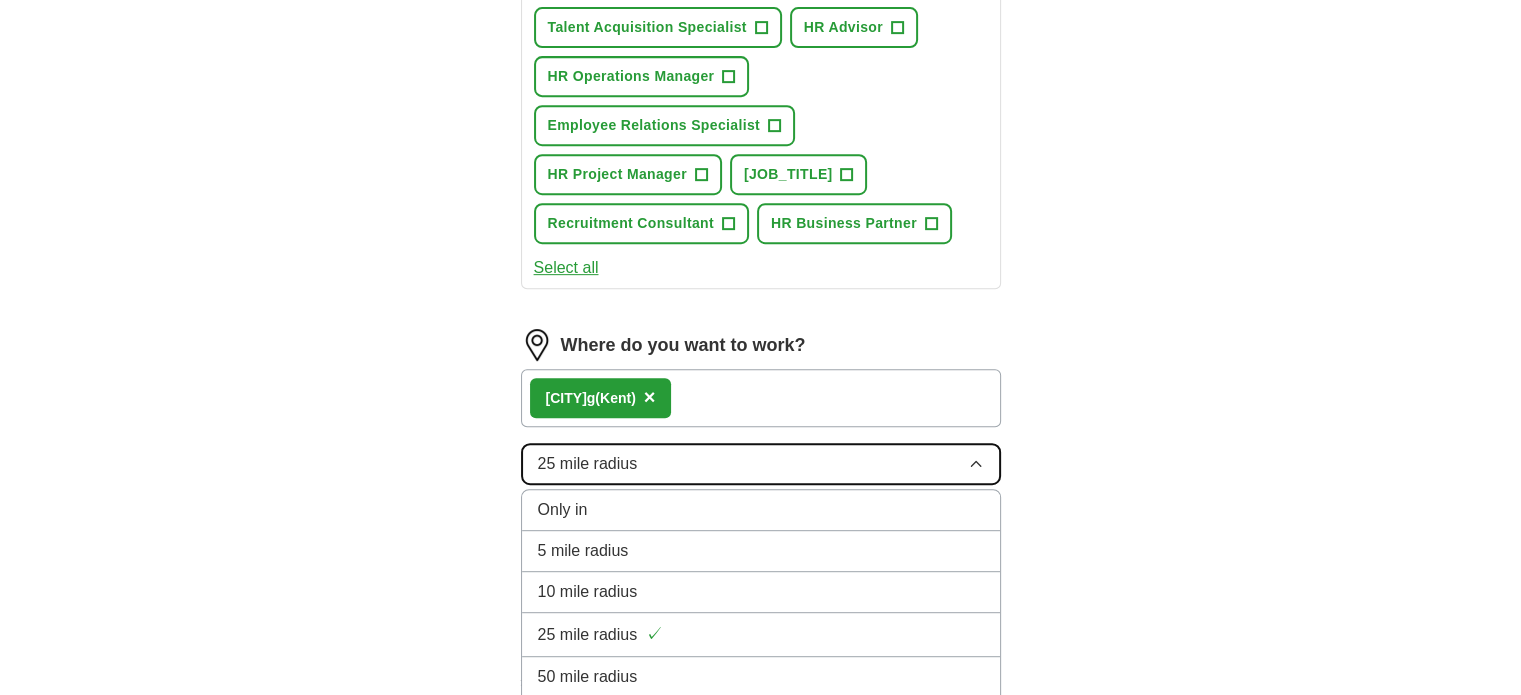 scroll, scrollTop: 896, scrollLeft: 0, axis: vertical 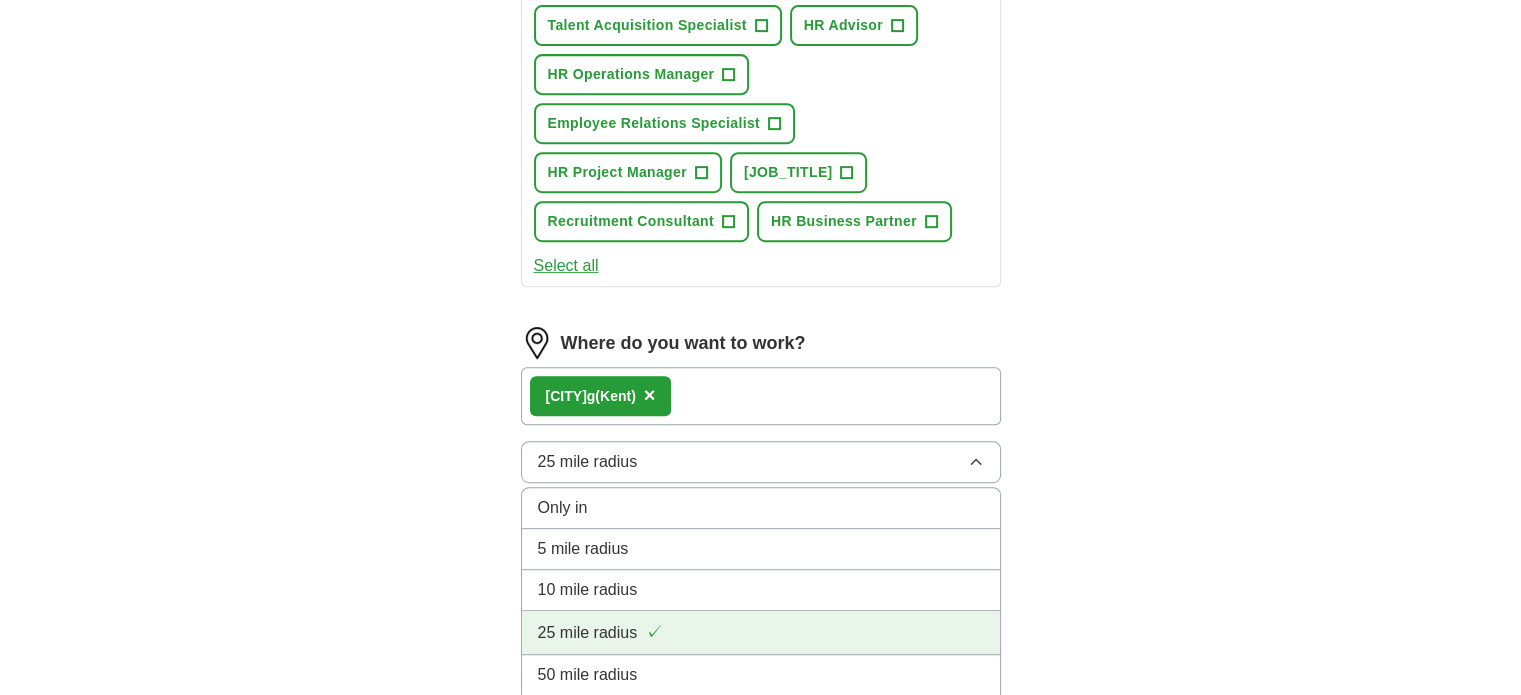 click on "25 mile radius ✓" at bounding box center [761, 632] 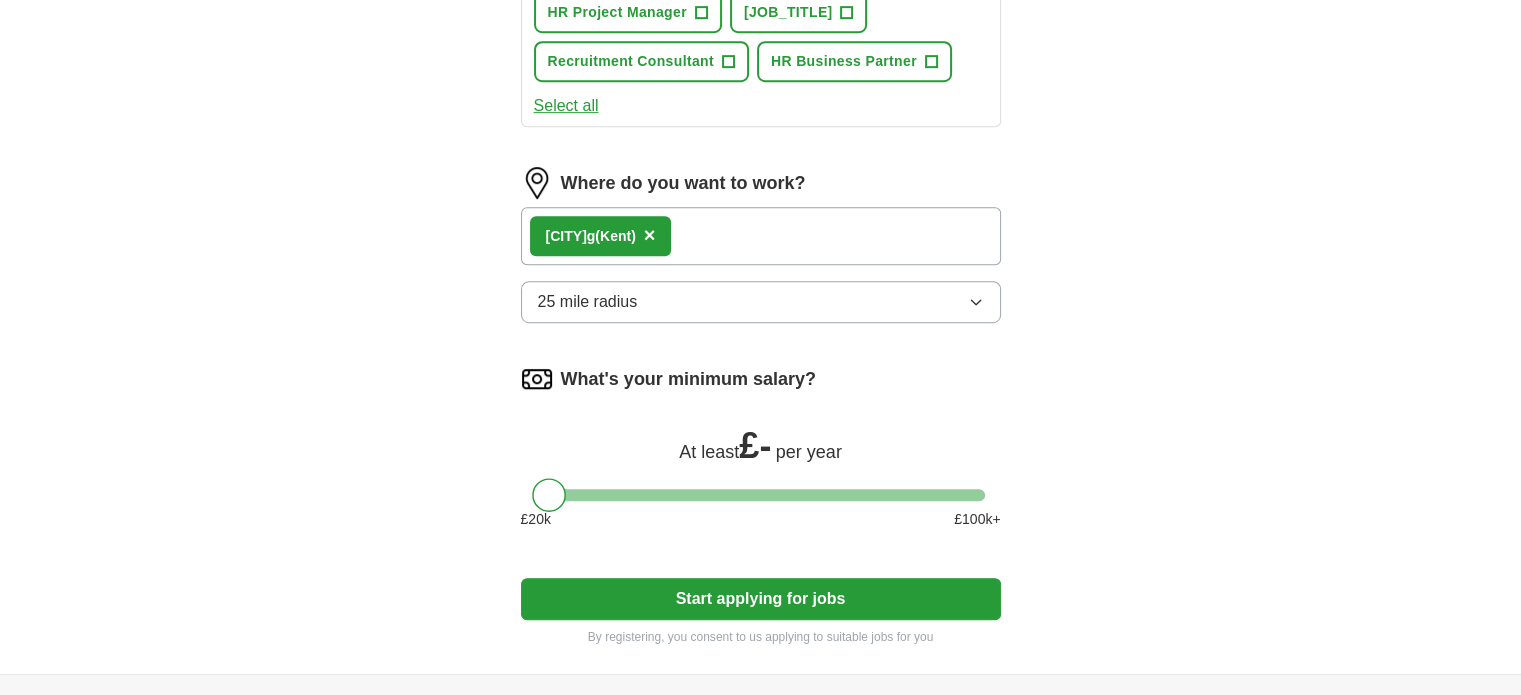 scroll, scrollTop: 1059, scrollLeft: 0, axis: vertical 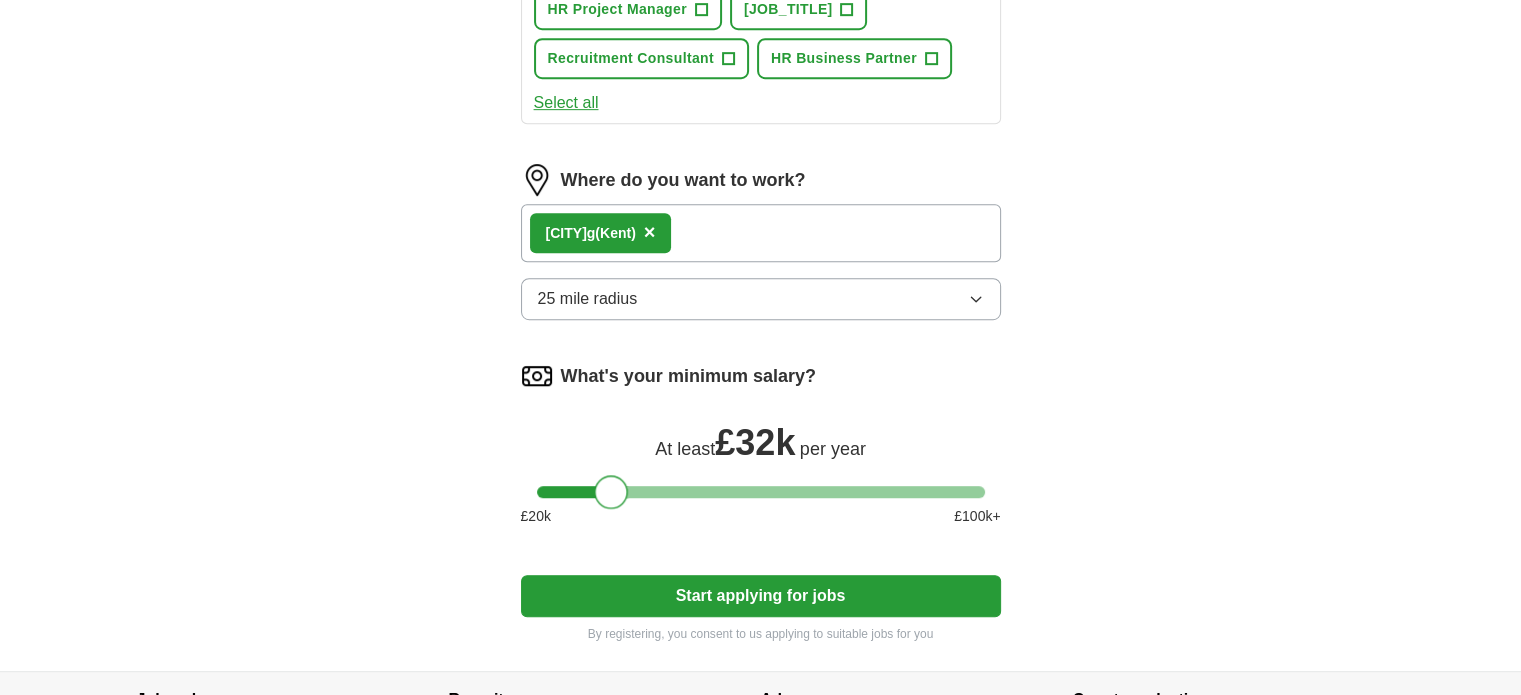 drag, startPoint x: 548, startPoint y: 483, endPoint x: 611, endPoint y: 468, distance: 64.7611 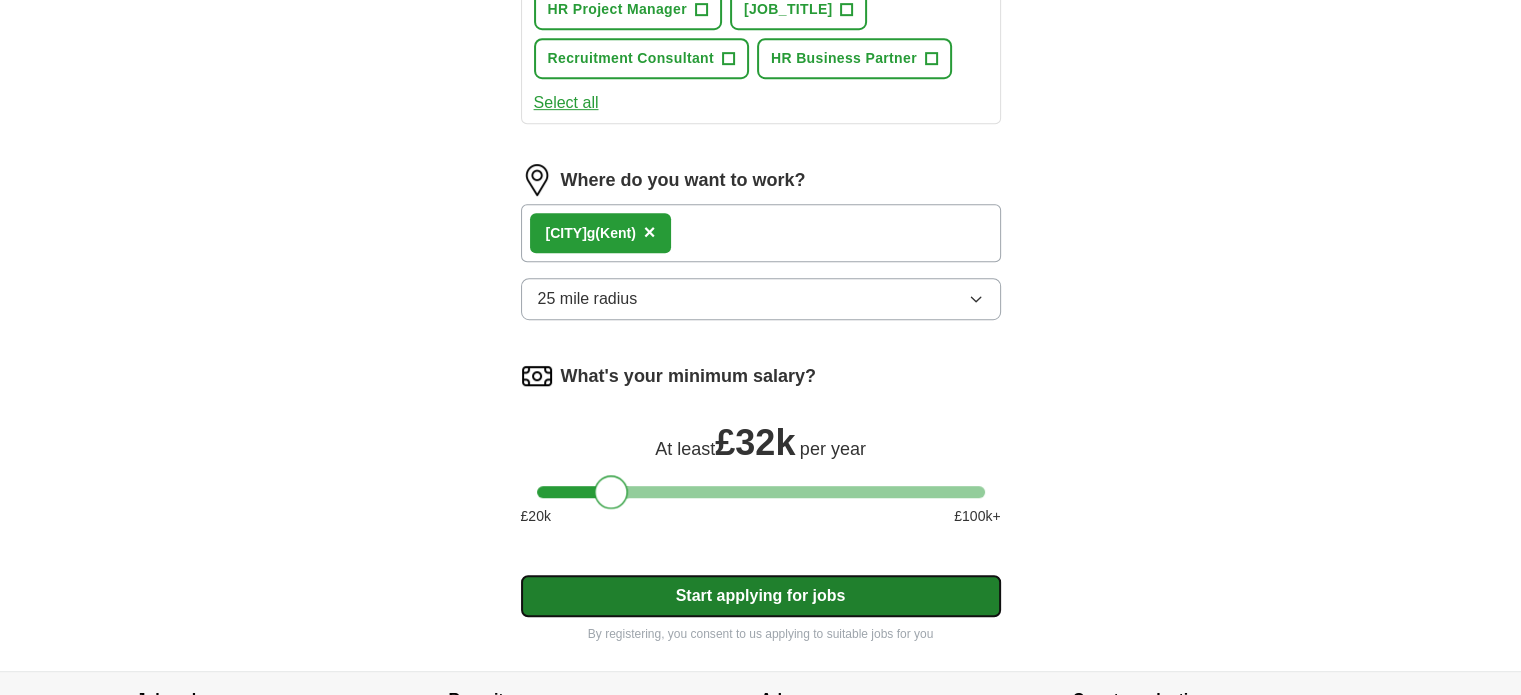click on "Start applying for jobs" at bounding box center [761, 596] 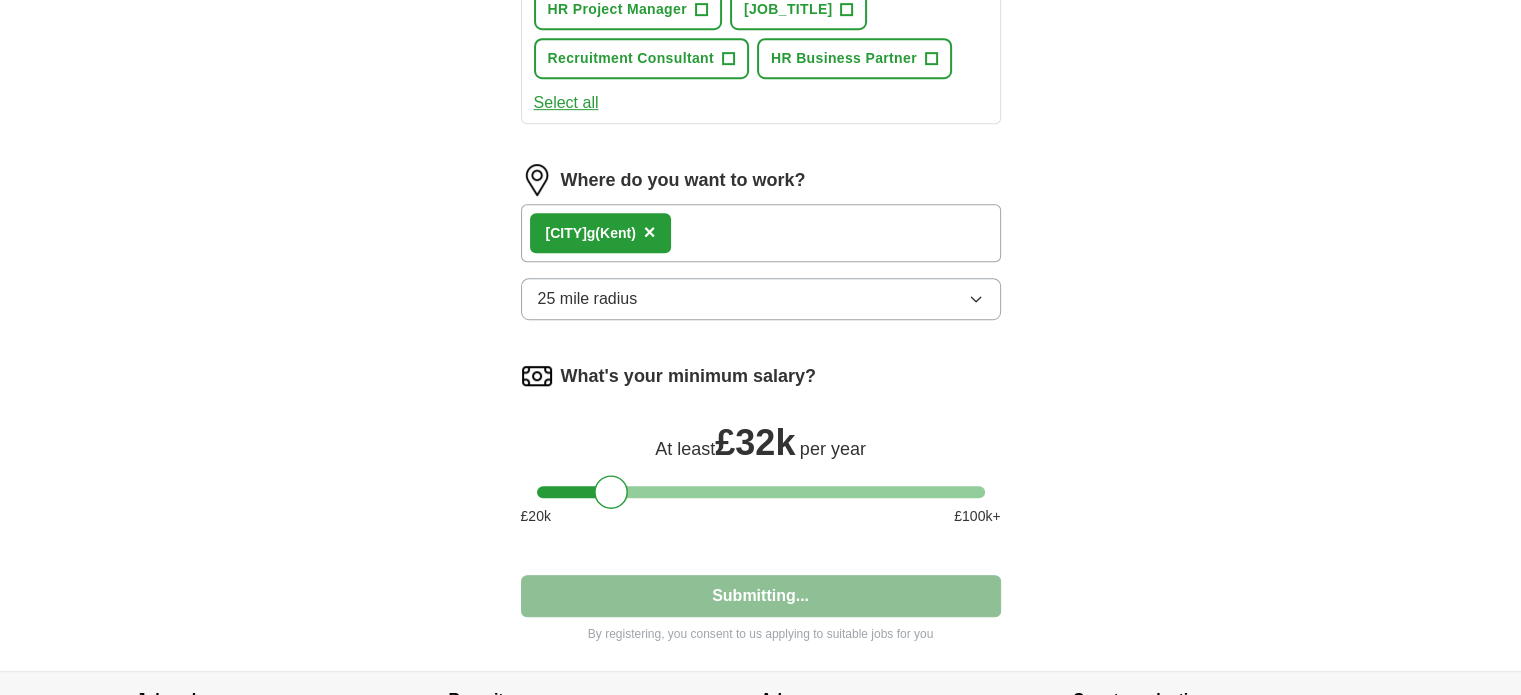 select on "**" 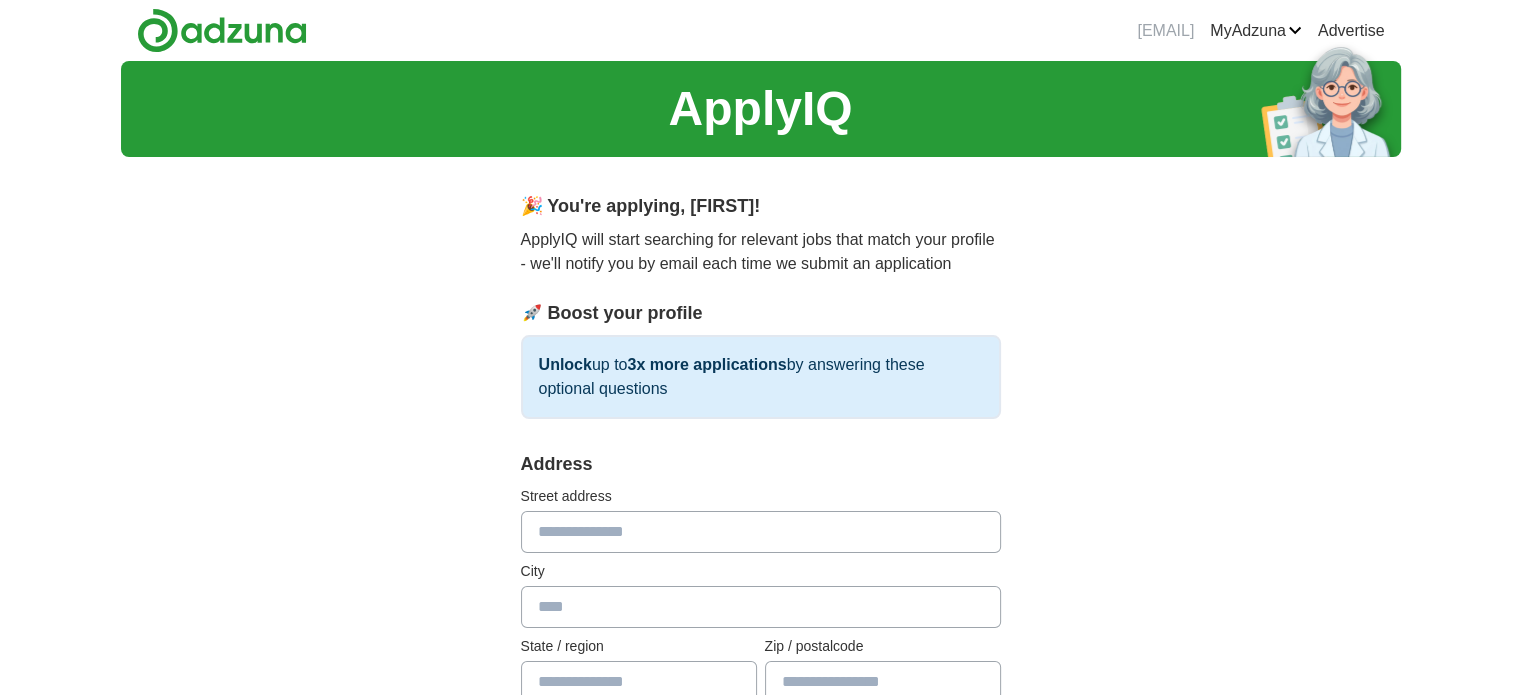 scroll, scrollTop: 2, scrollLeft: 0, axis: vertical 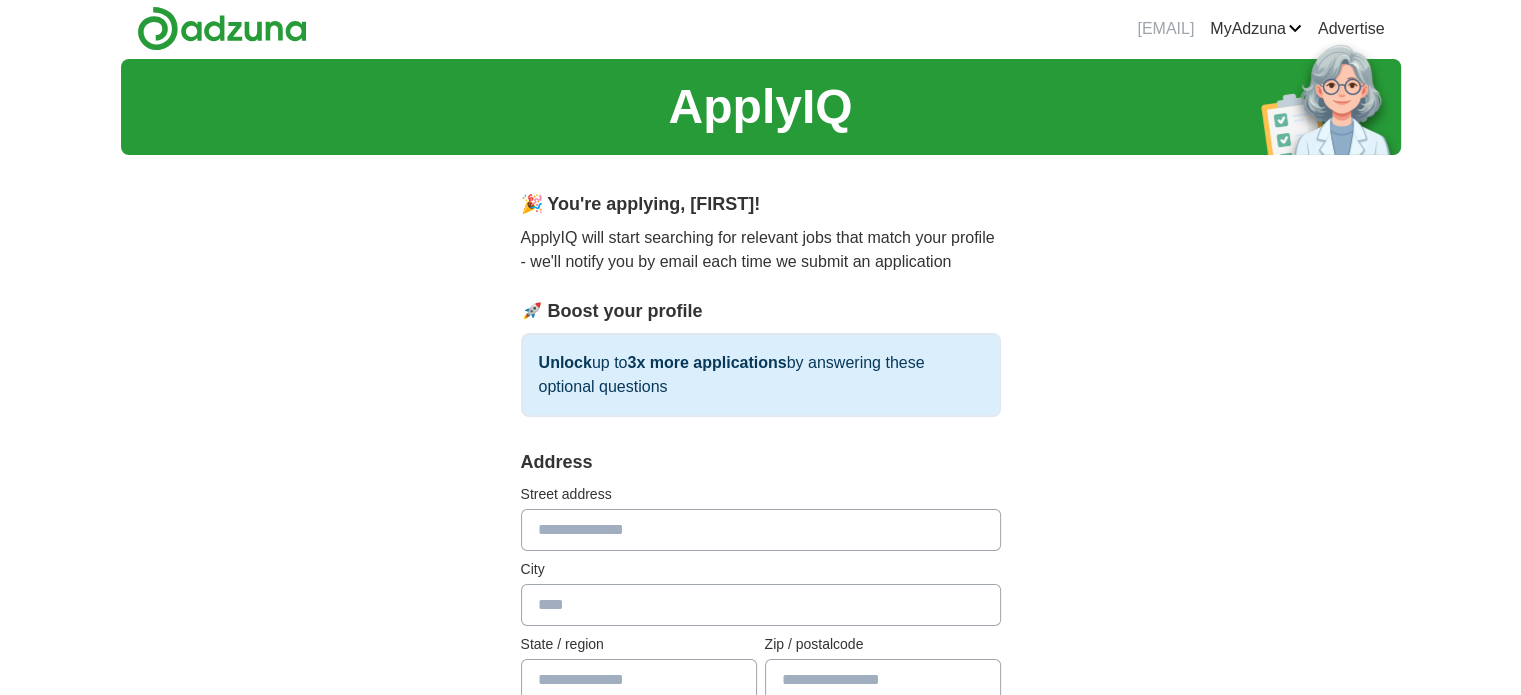 click at bounding box center (761, 530) 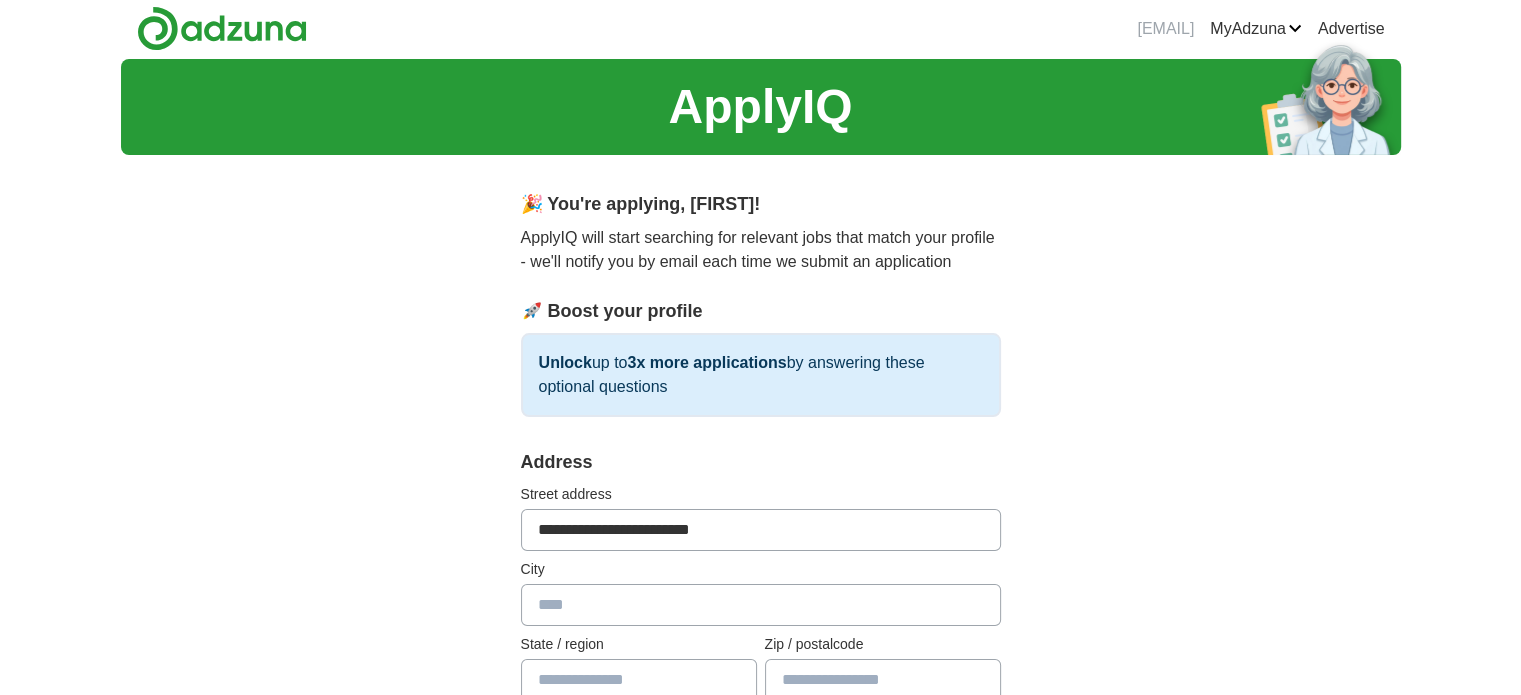 type on "*******" 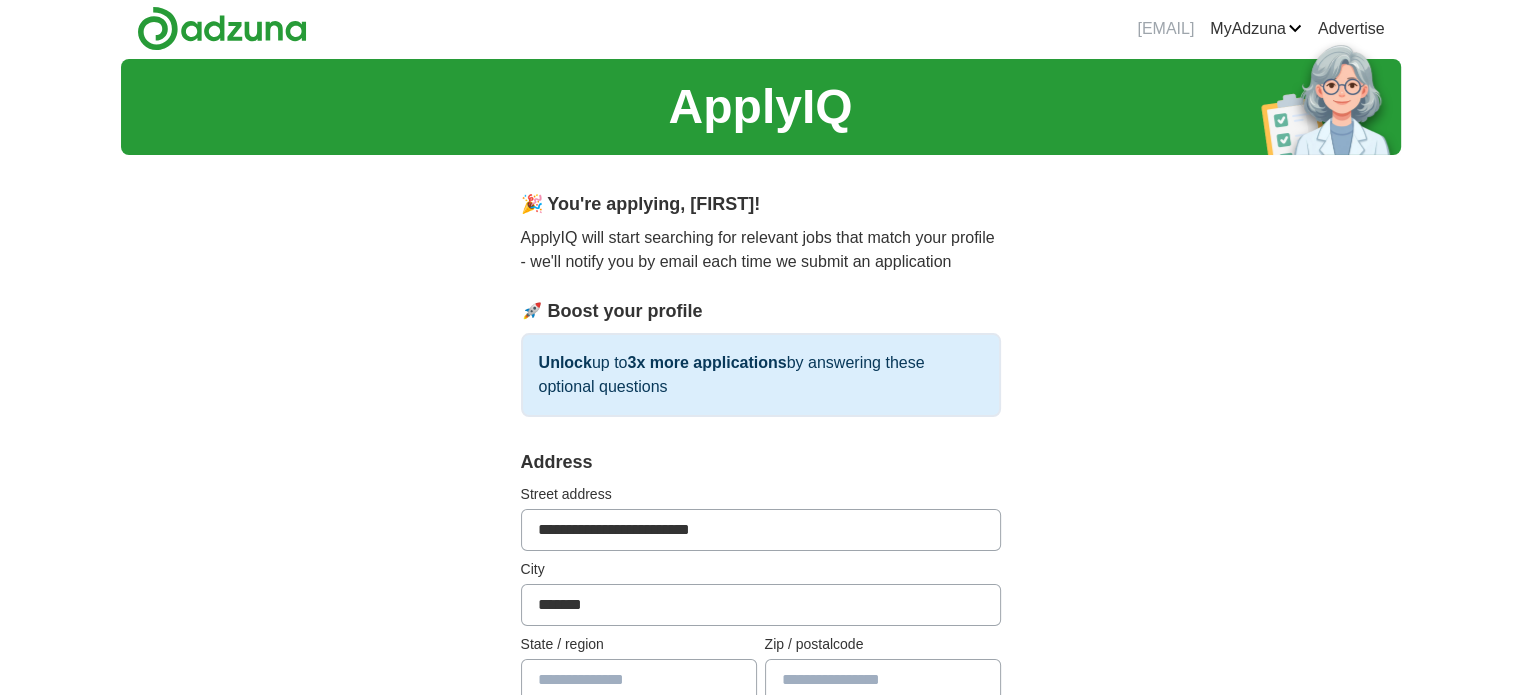type on "****" 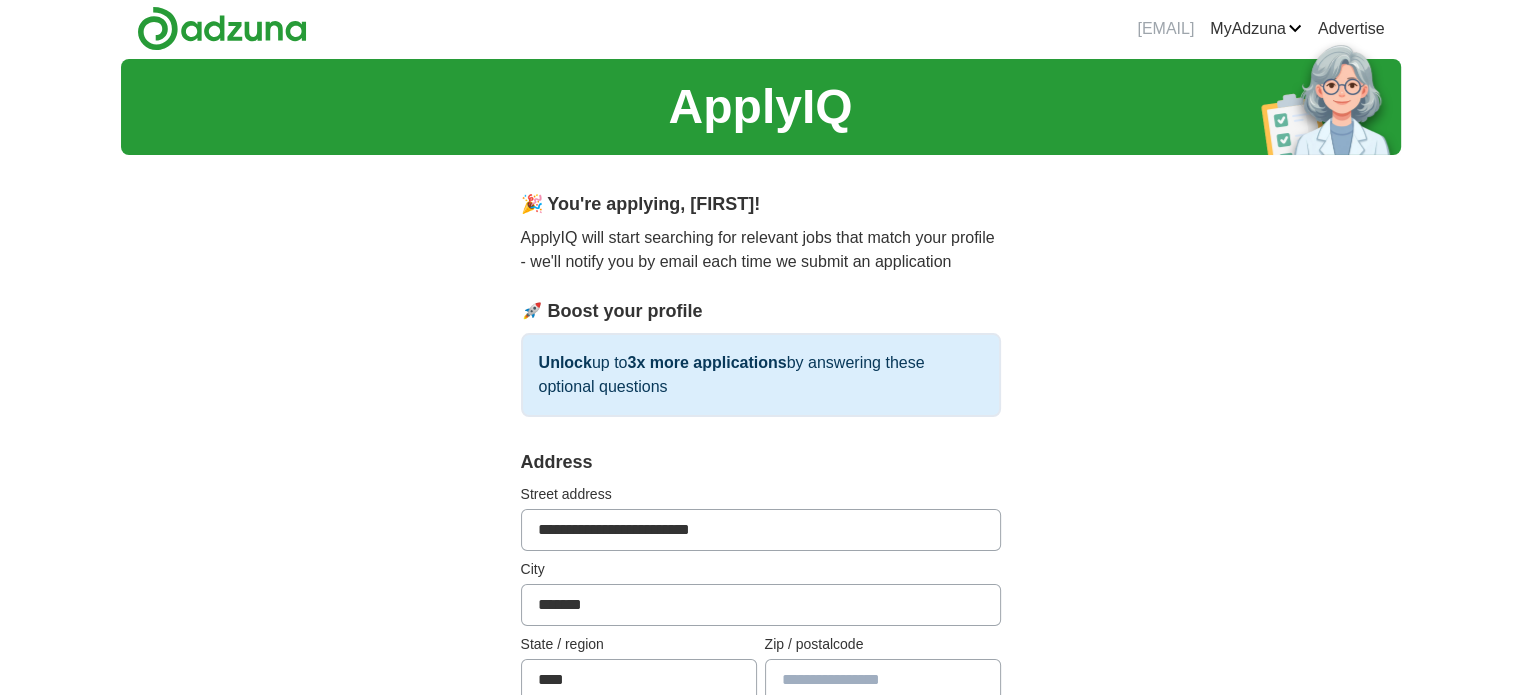 type on "********" 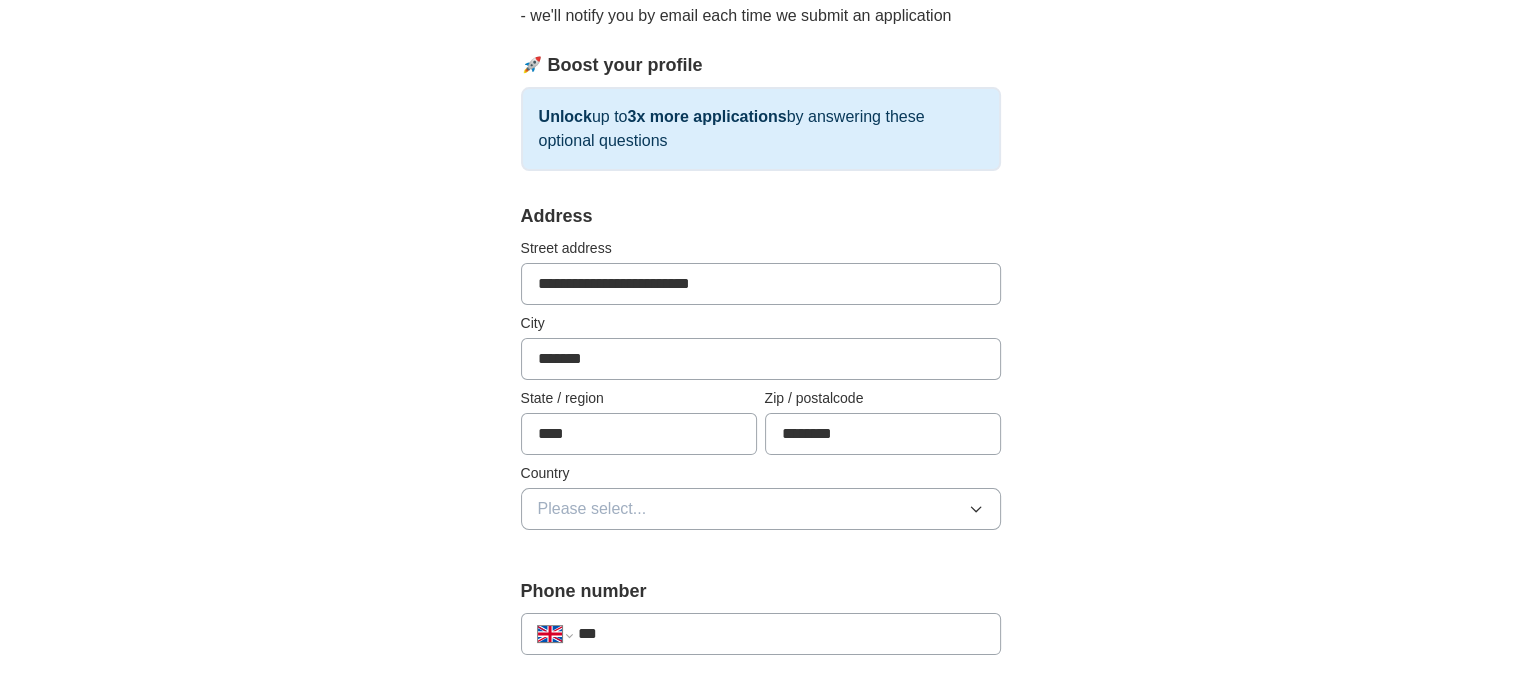 scroll, scrollTop: 254, scrollLeft: 0, axis: vertical 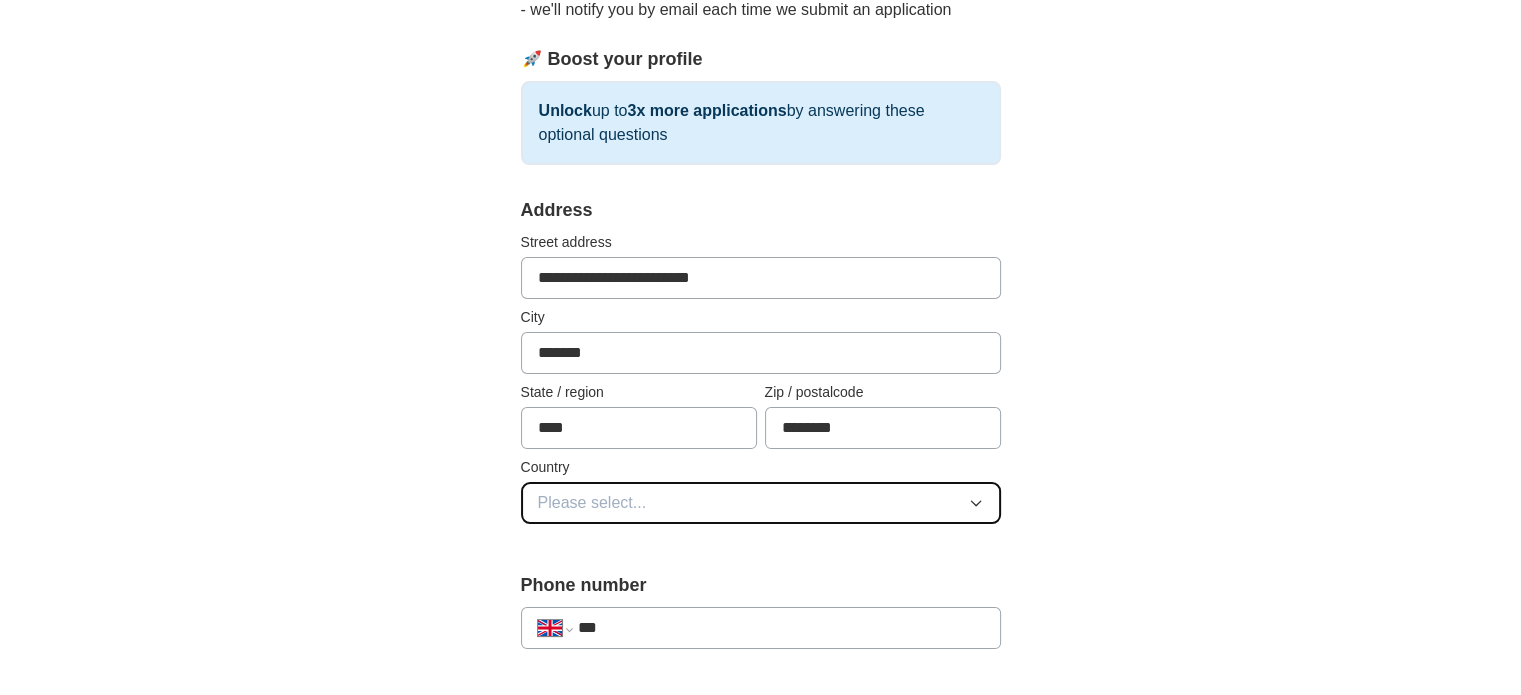 click on "Please select..." at bounding box center [761, 503] 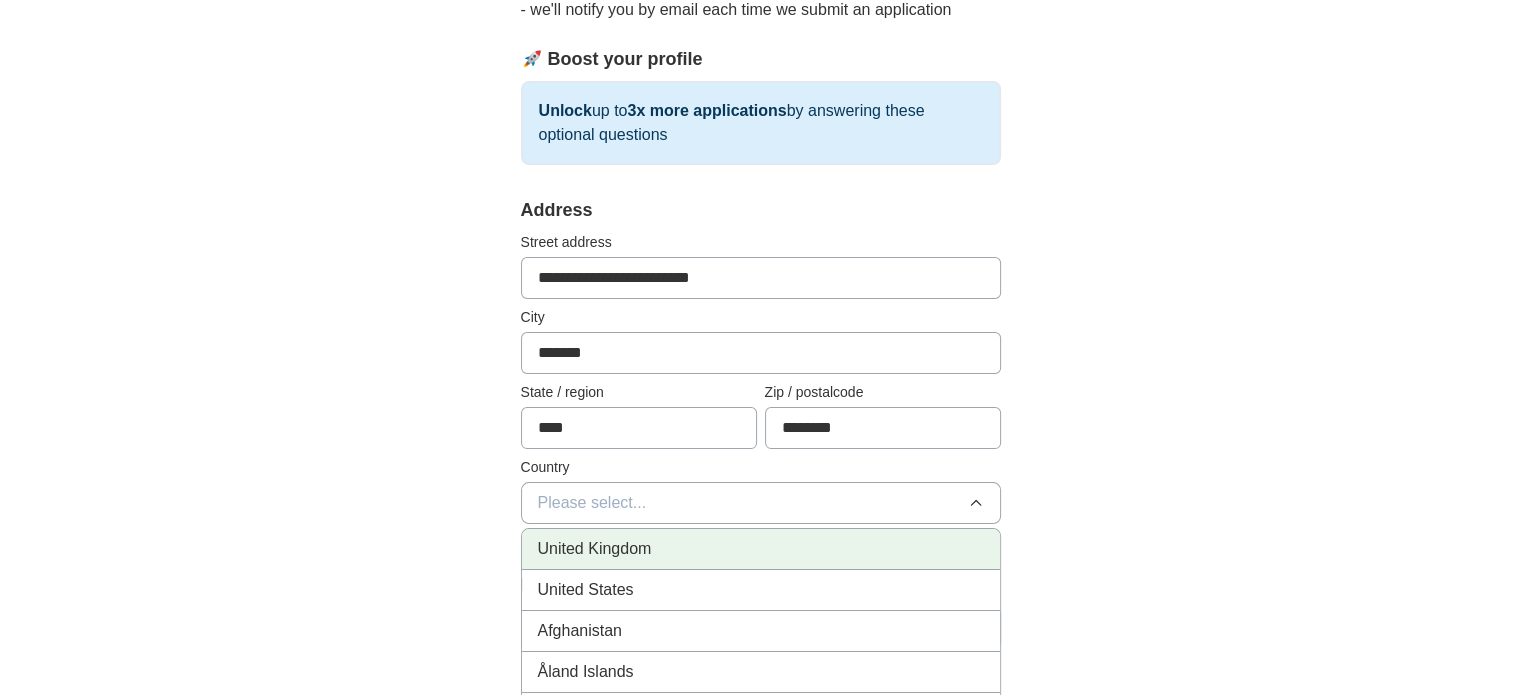 click on "United Kingdom" at bounding box center [761, 549] 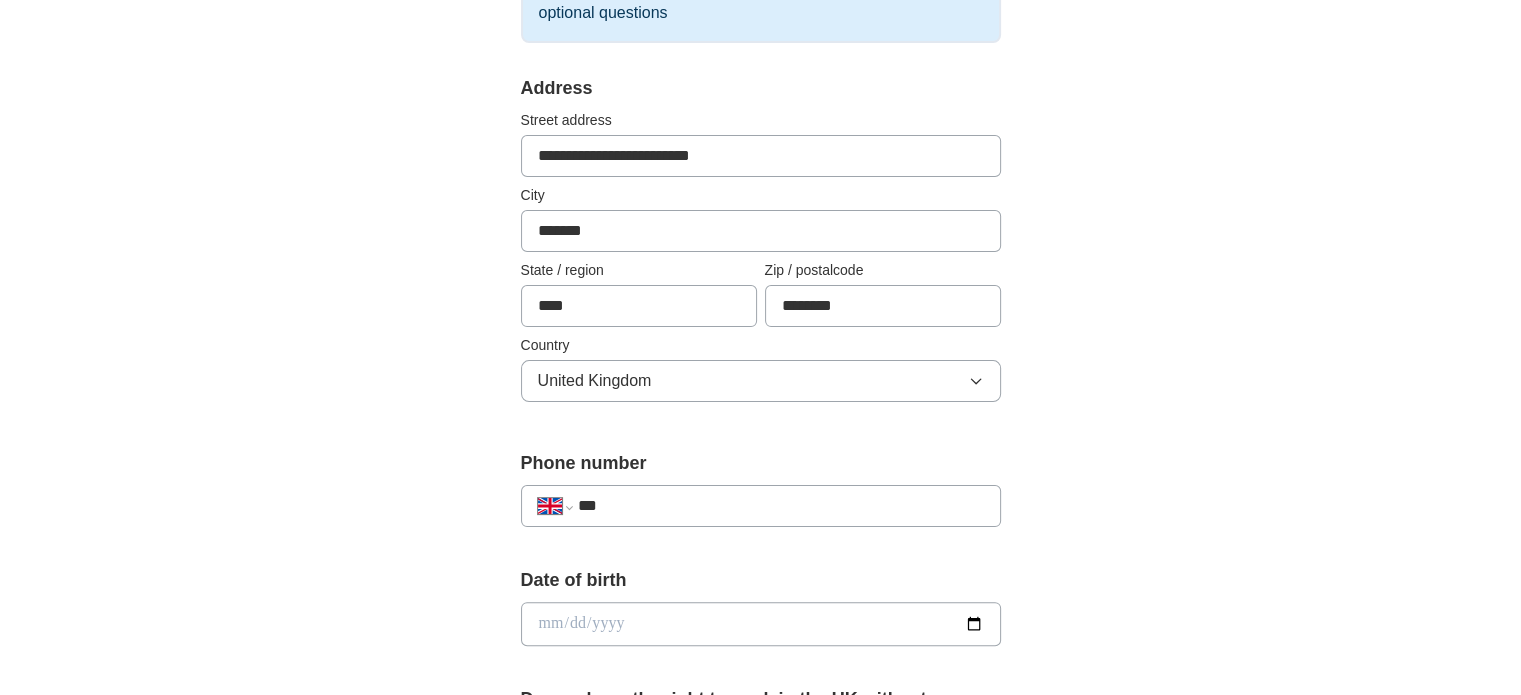scroll, scrollTop: 386, scrollLeft: 0, axis: vertical 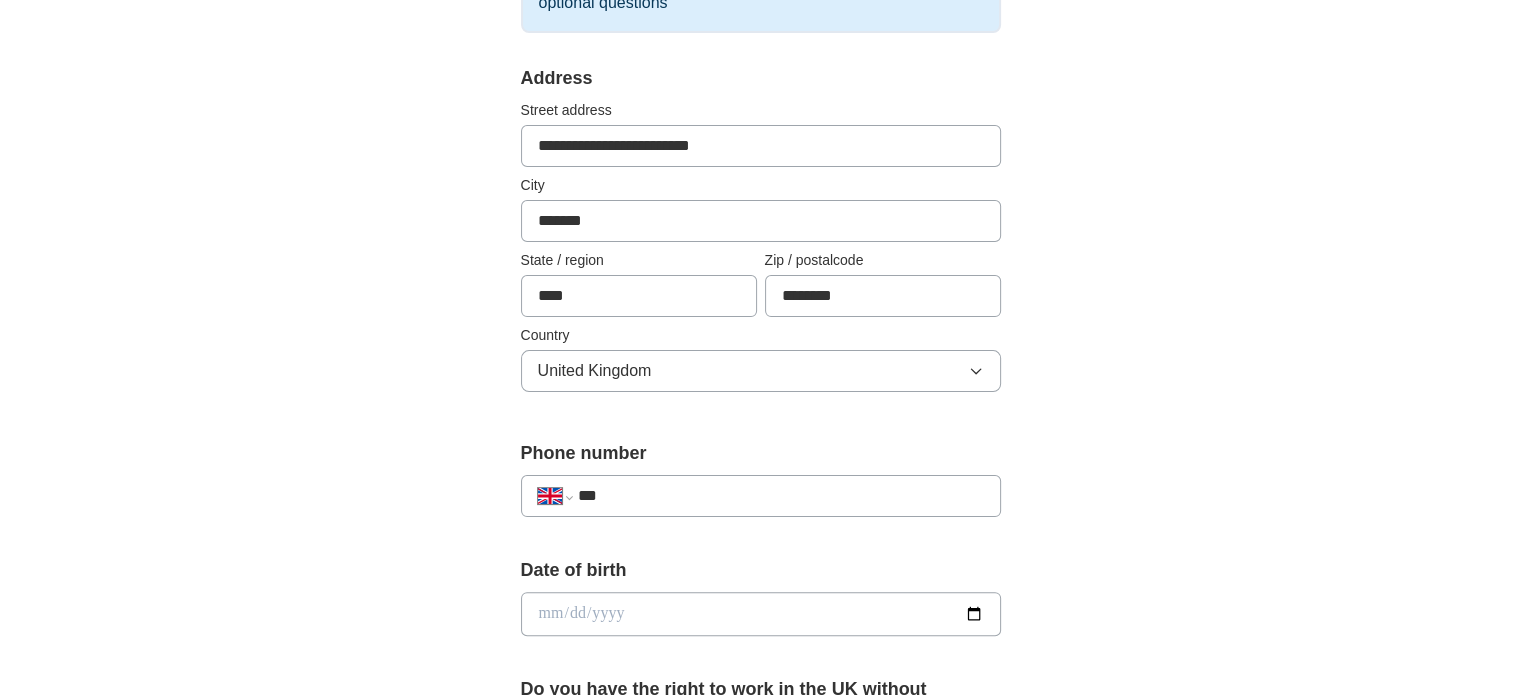 click on "**********" at bounding box center [761, 496] 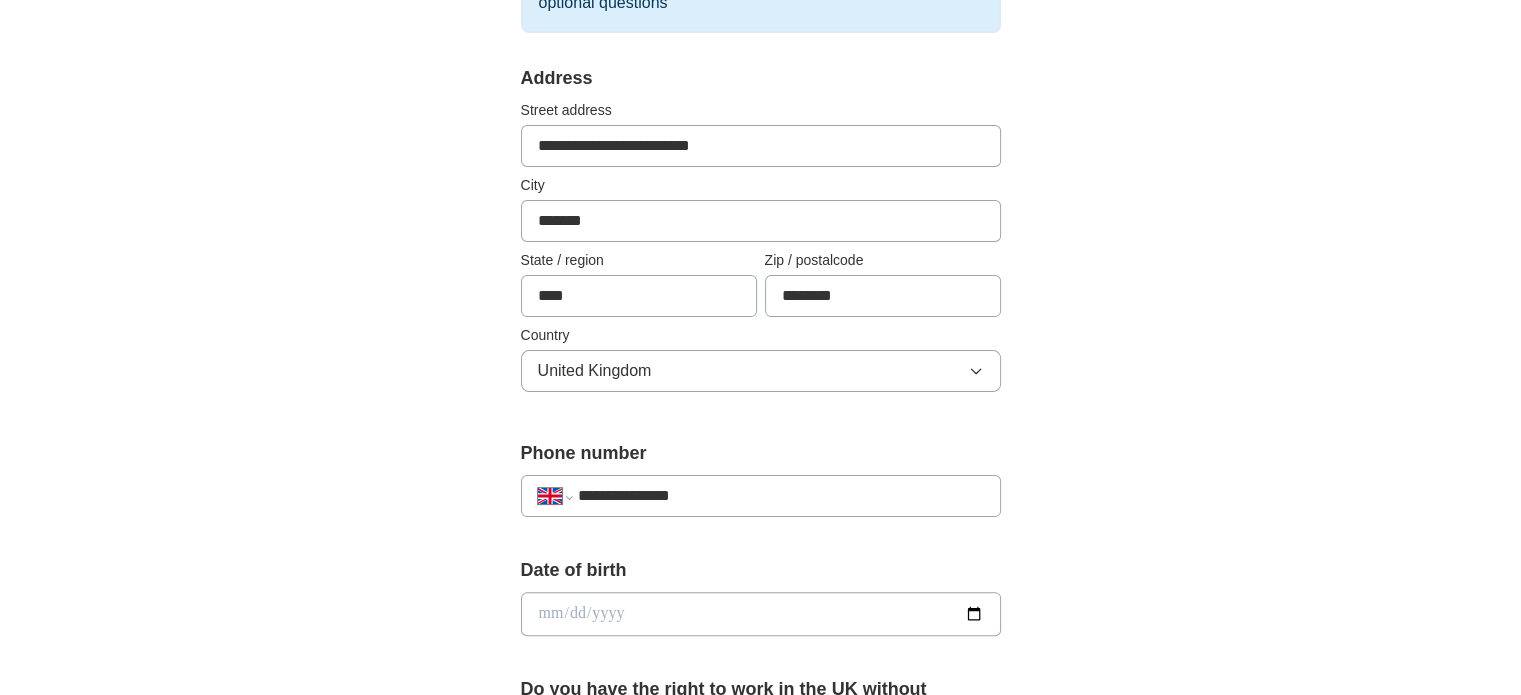 click on "**********" at bounding box center (780, 496) 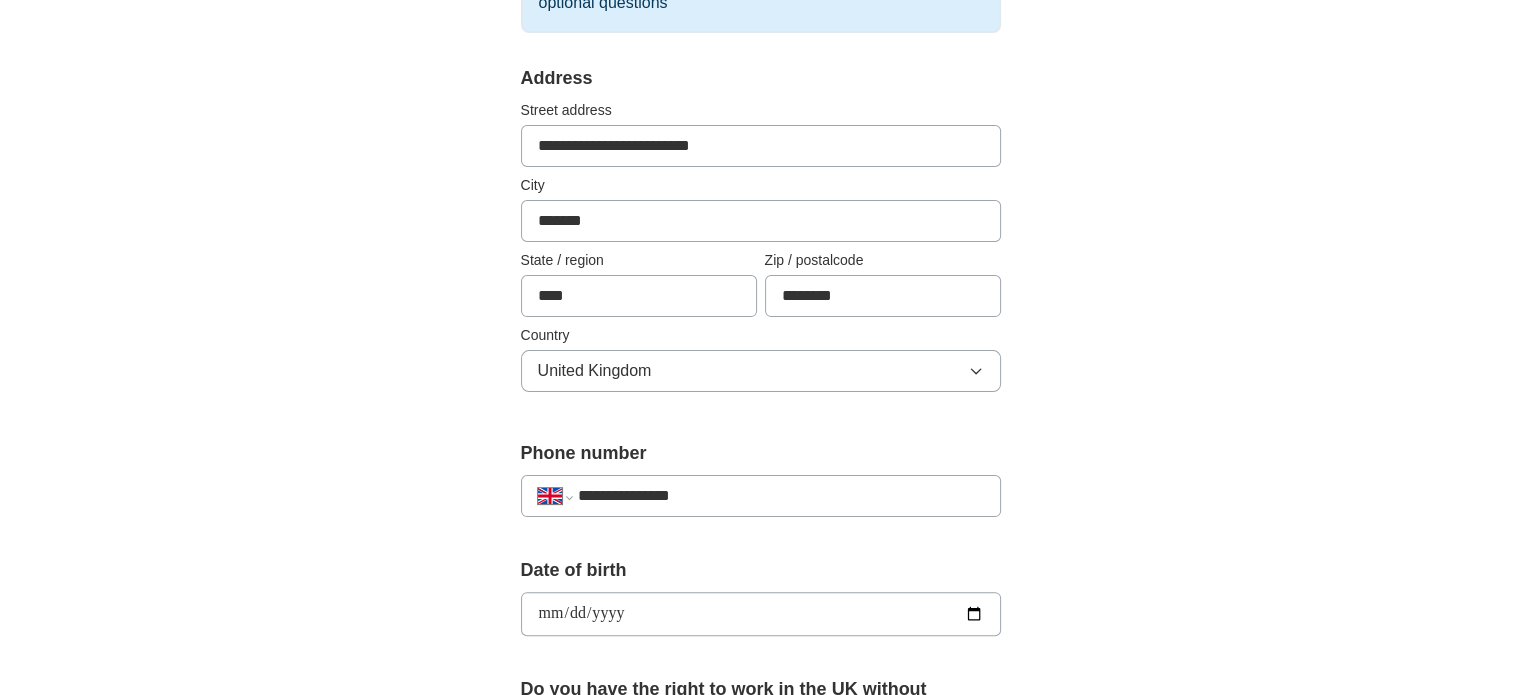 type on "**********" 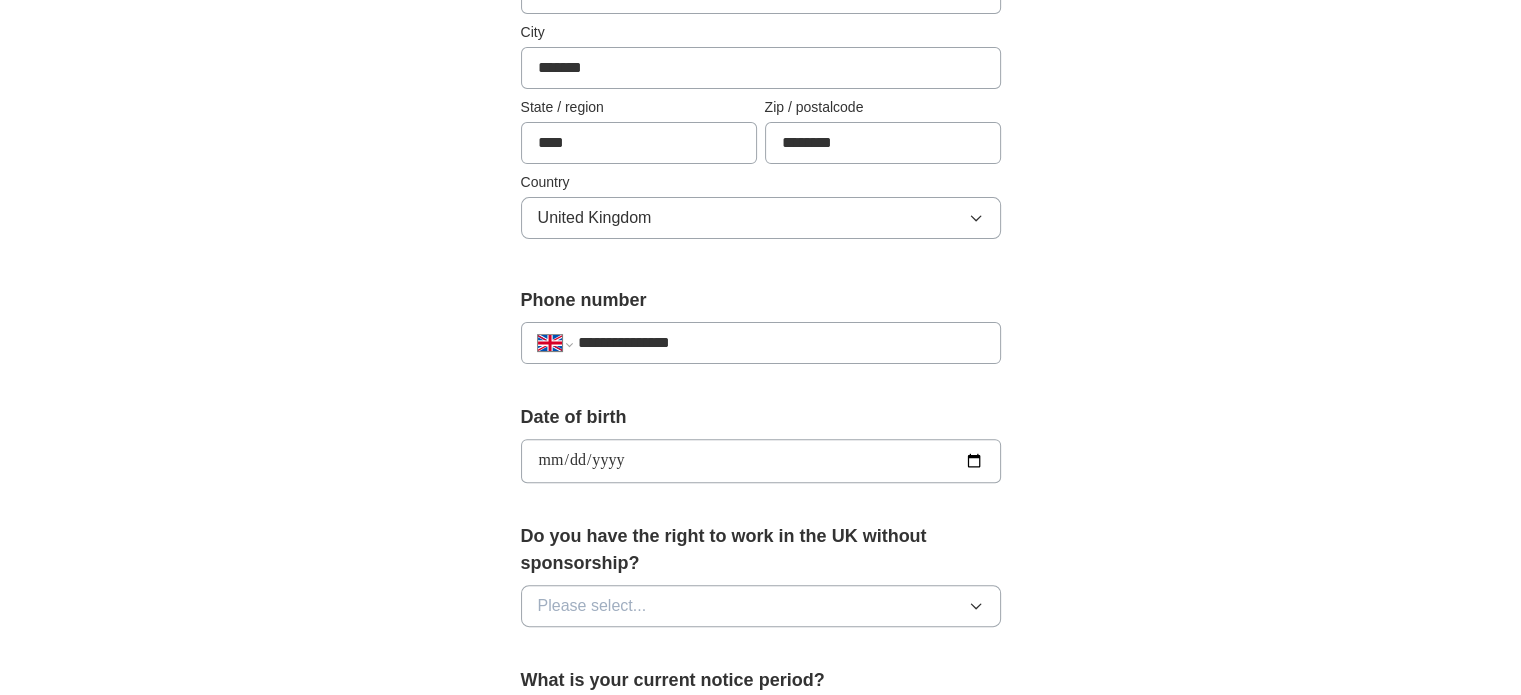 scroll, scrollTop: 548, scrollLeft: 0, axis: vertical 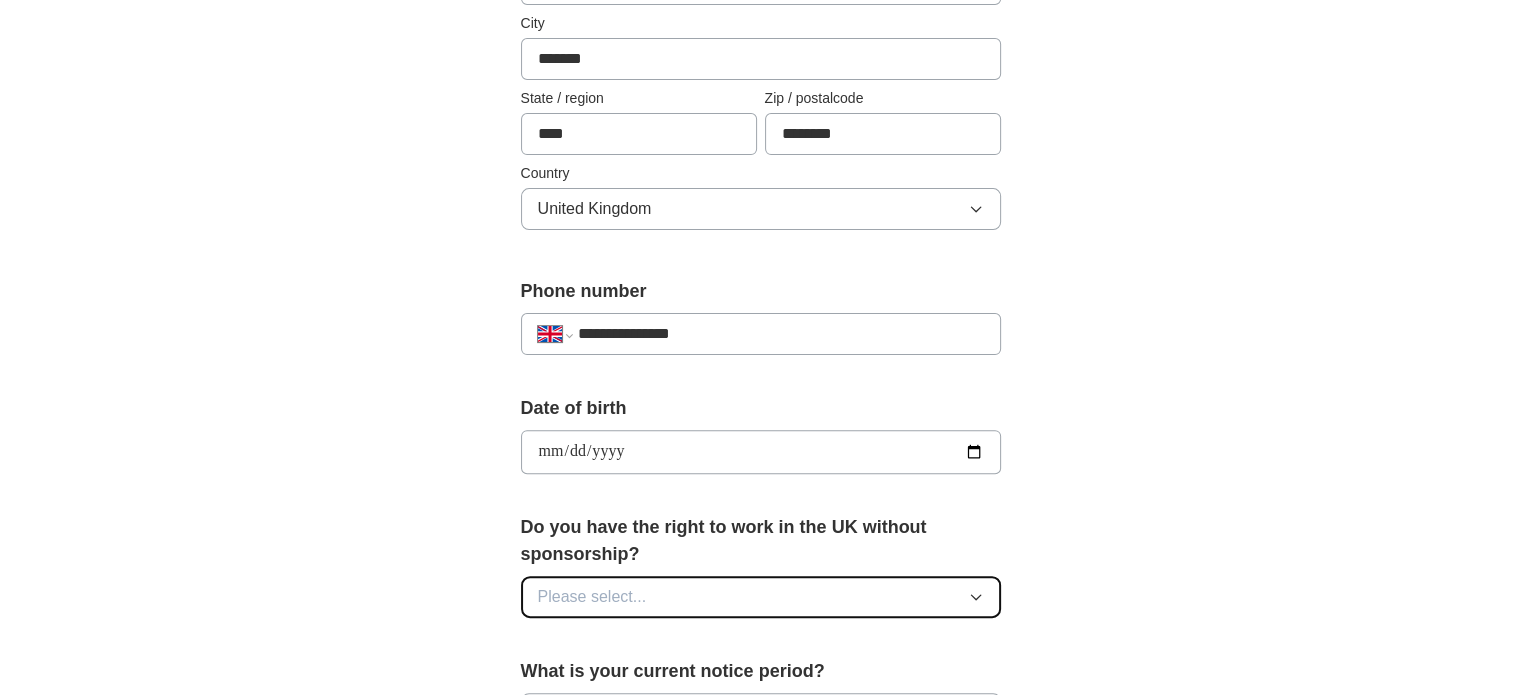 click on "Please select..." at bounding box center (761, 597) 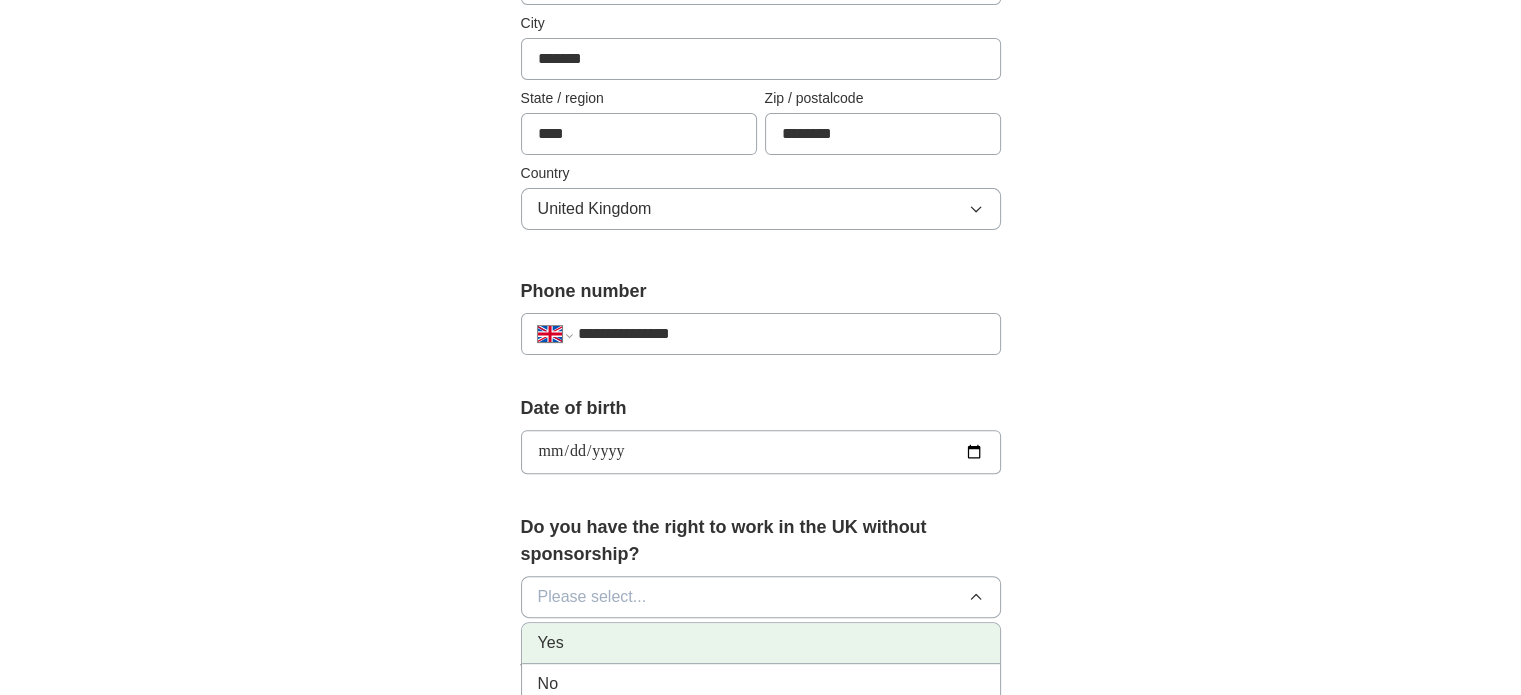 click on "Yes" at bounding box center [761, 643] 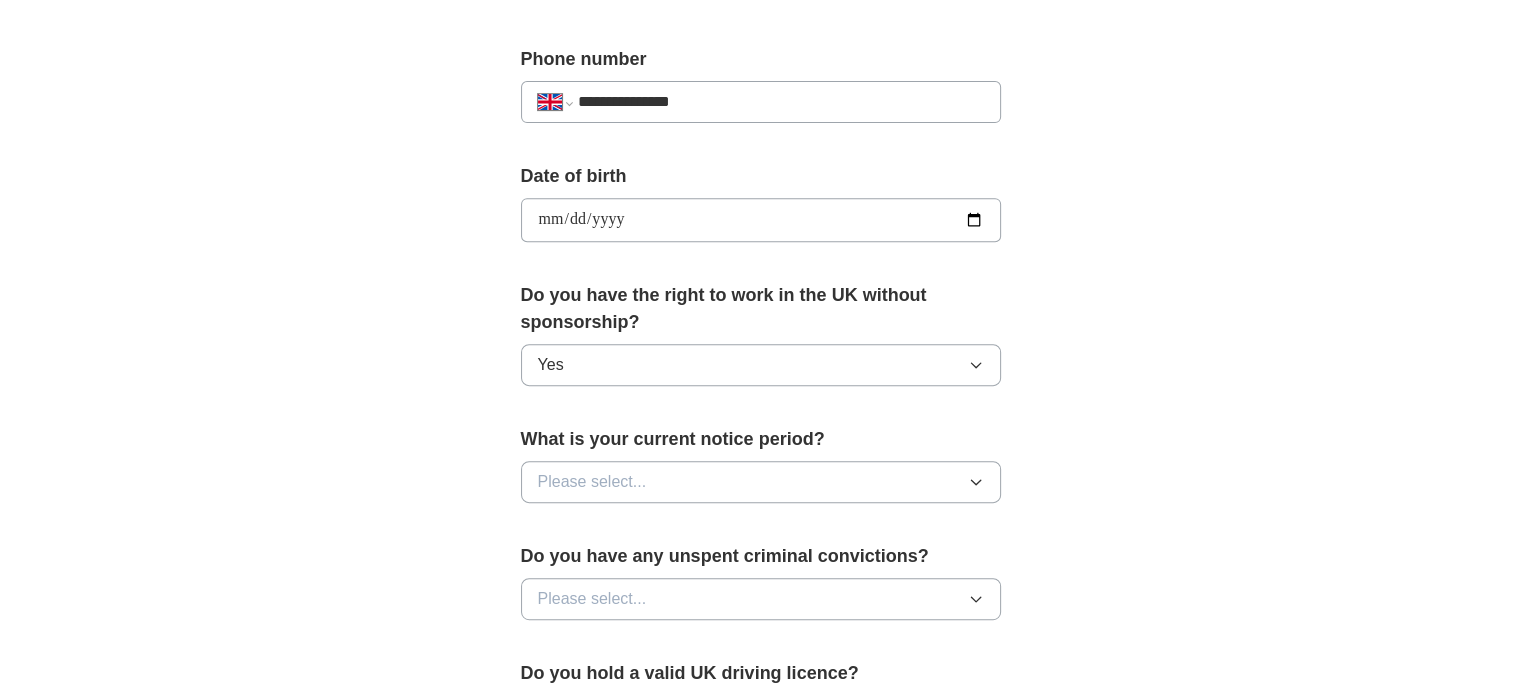 scroll, scrollTop: 784, scrollLeft: 0, axis: vertical 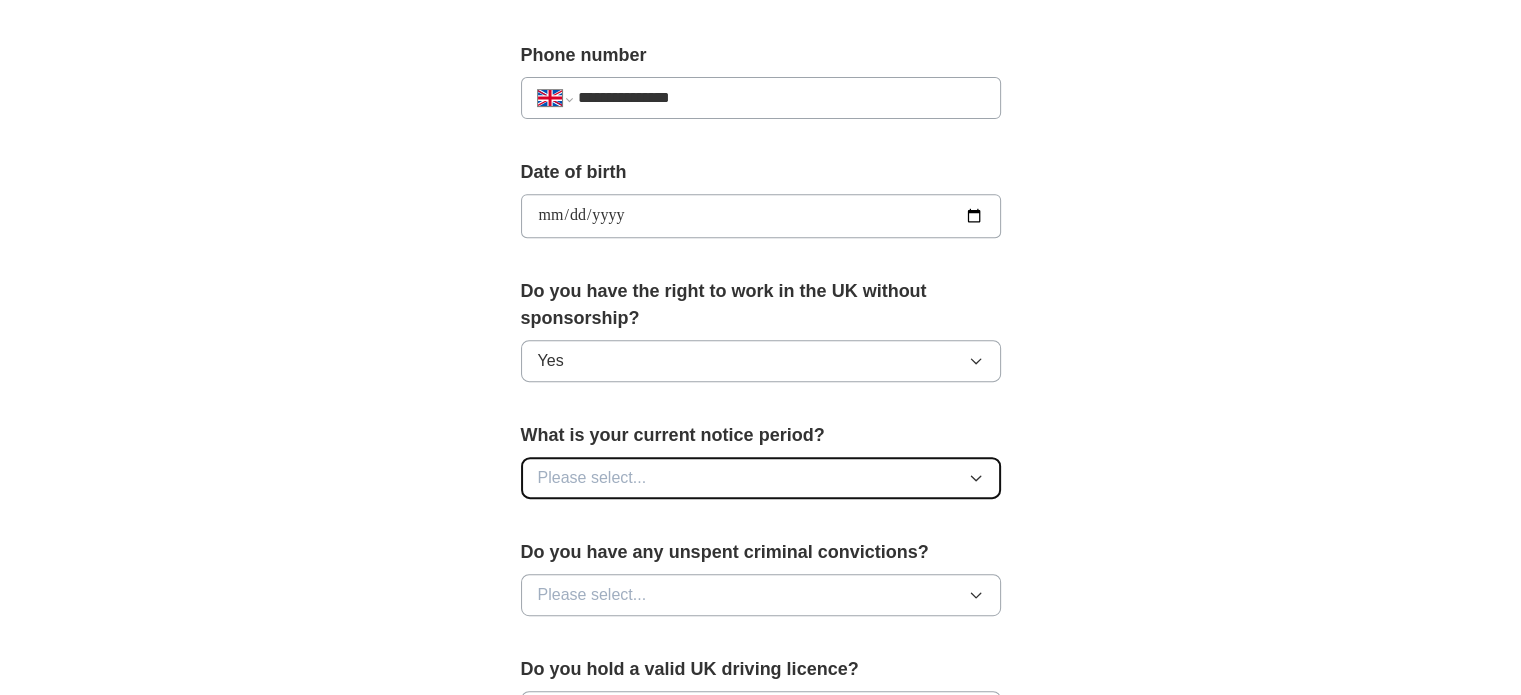 click on "Please select..." at bounding box center [761, 478] 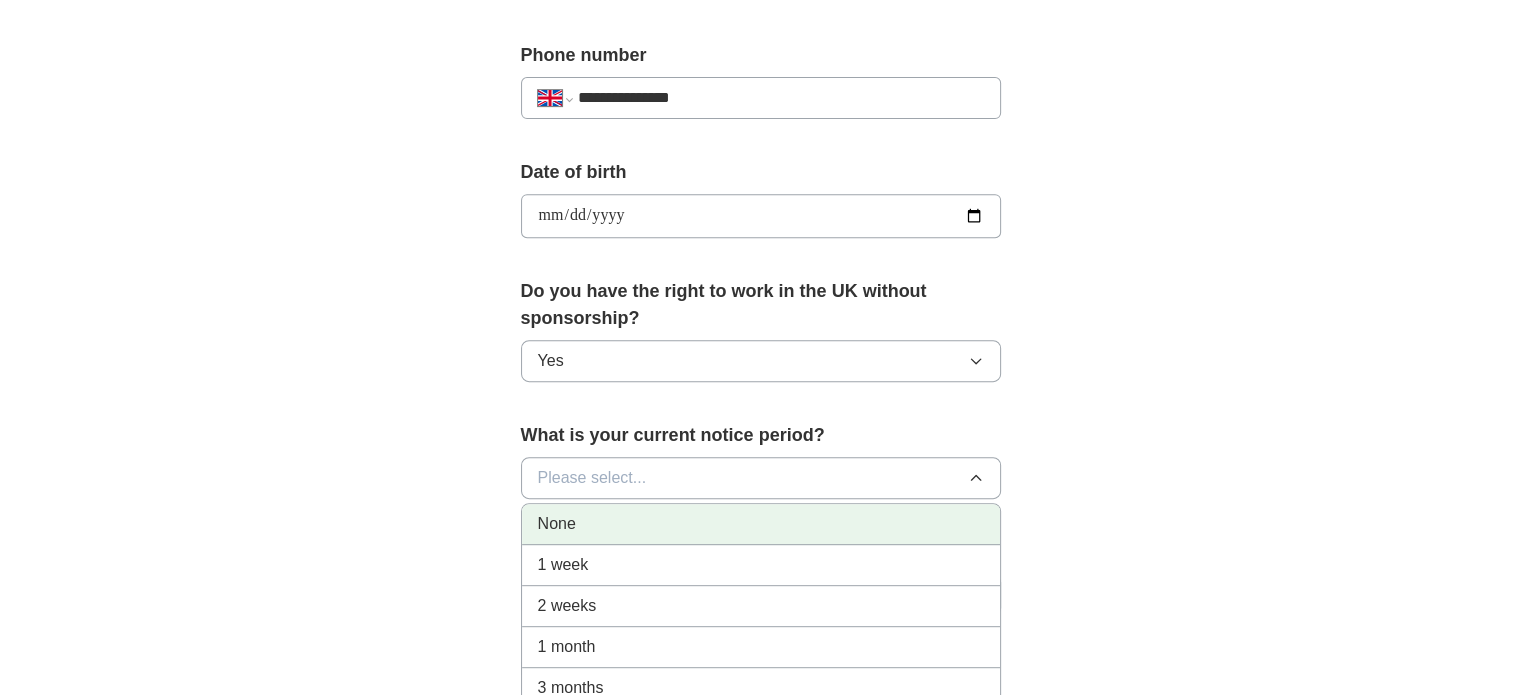 click on "None" at bounding box center (761, 524) 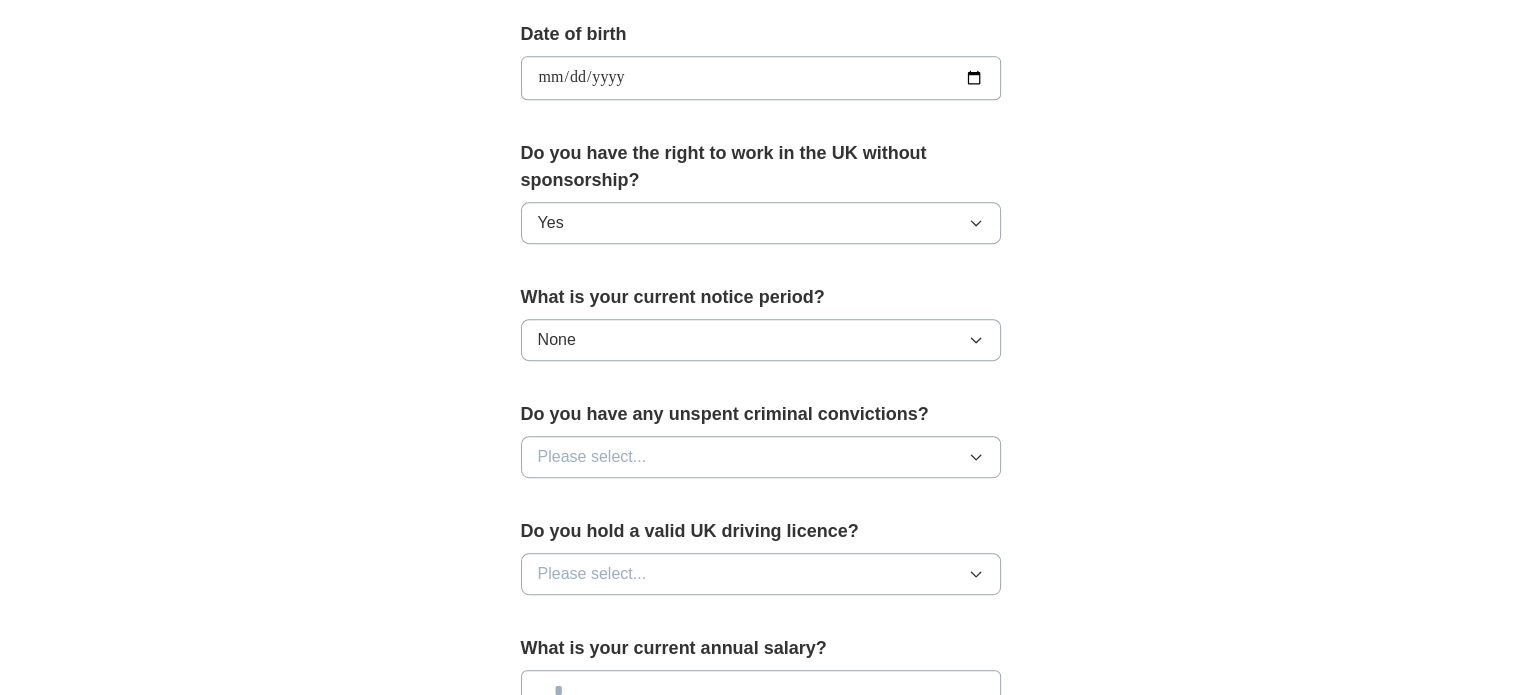 scroll, scrollTop: 923, scrollLeft: 0, axis: vertical 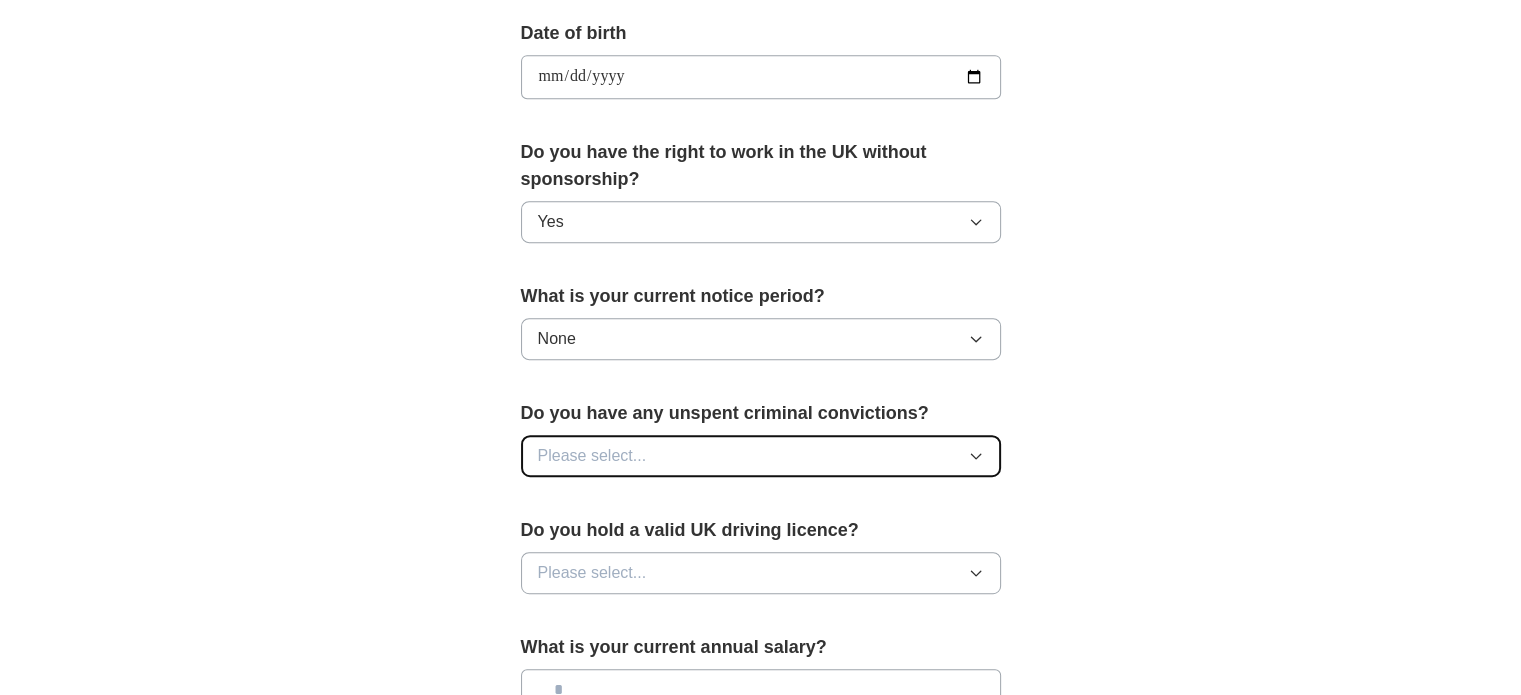 click on "Please select..." at bounding box center [761, 456] 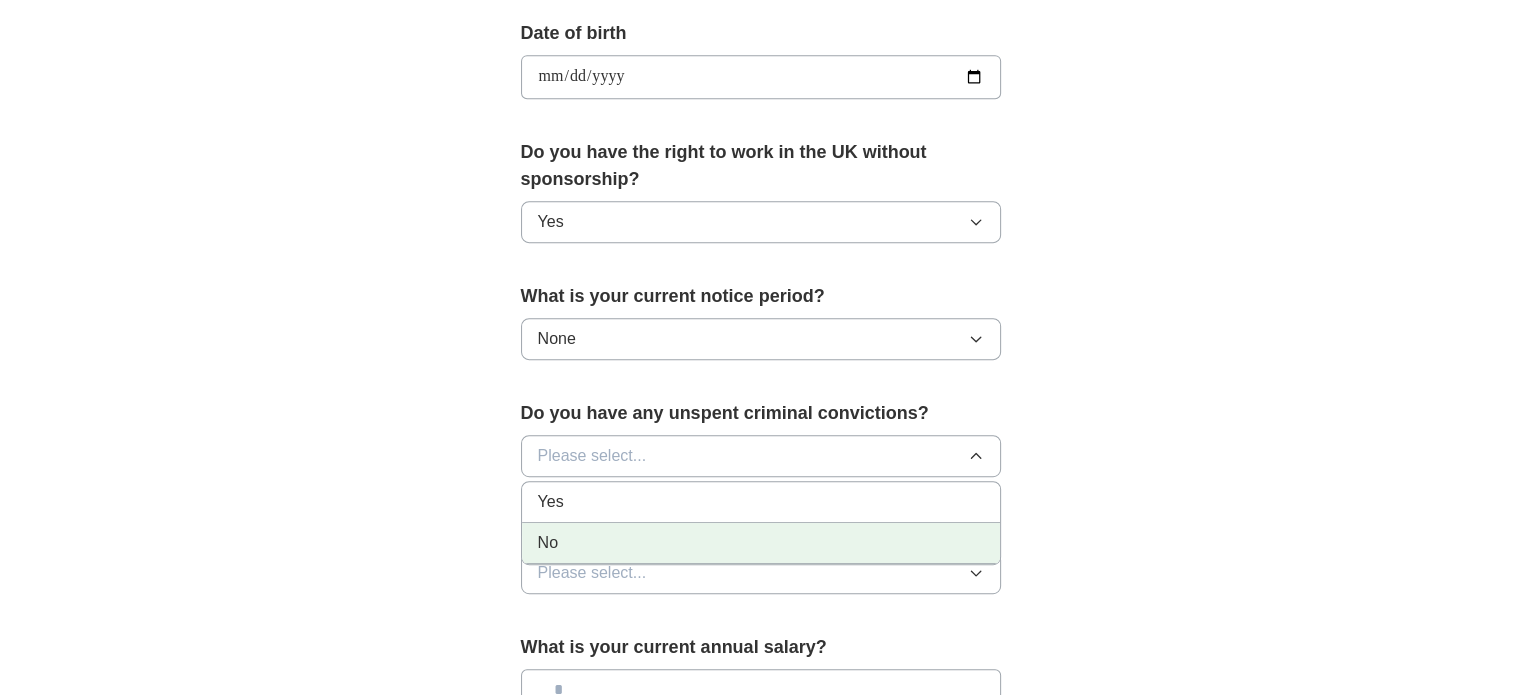 click on "No" at bounding box center (761, 543) 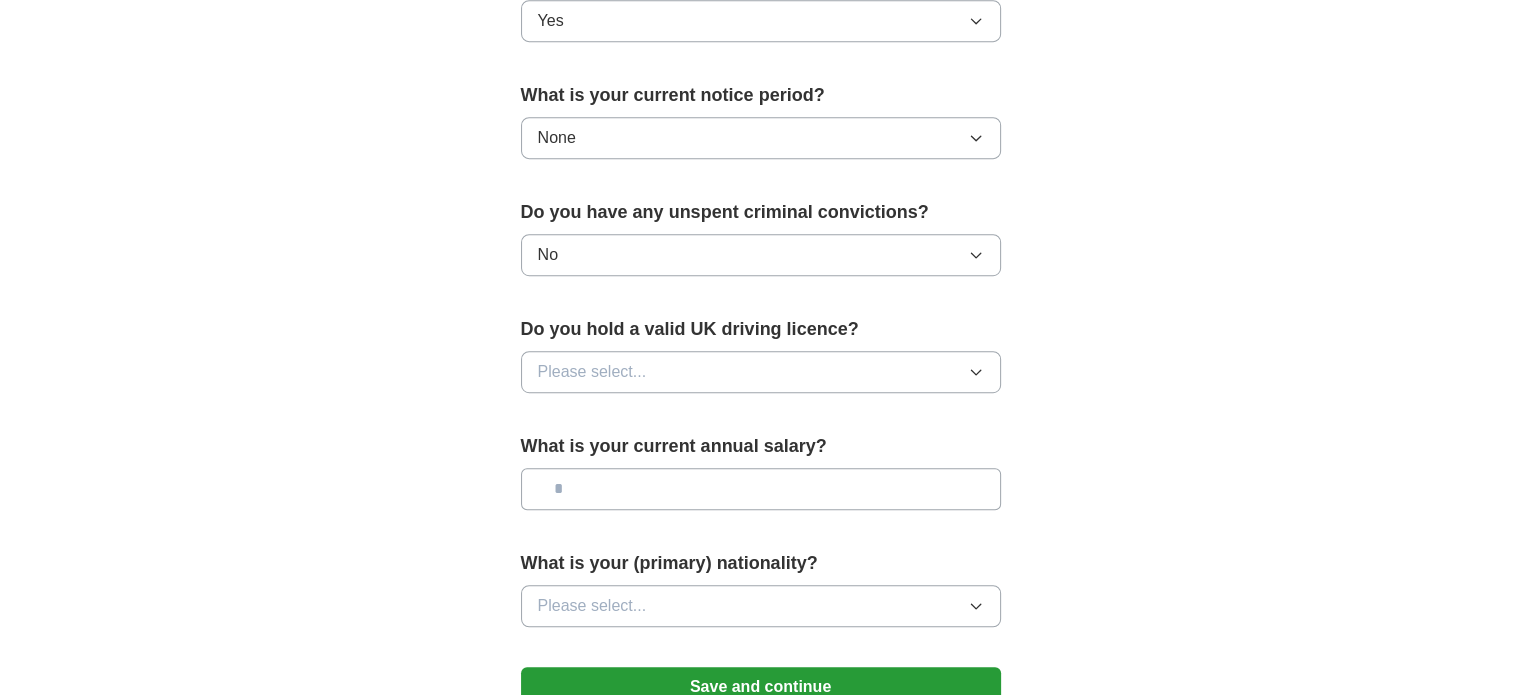 scroll, scrollTop: 1123, scrollLeft: 0, axis: vertical 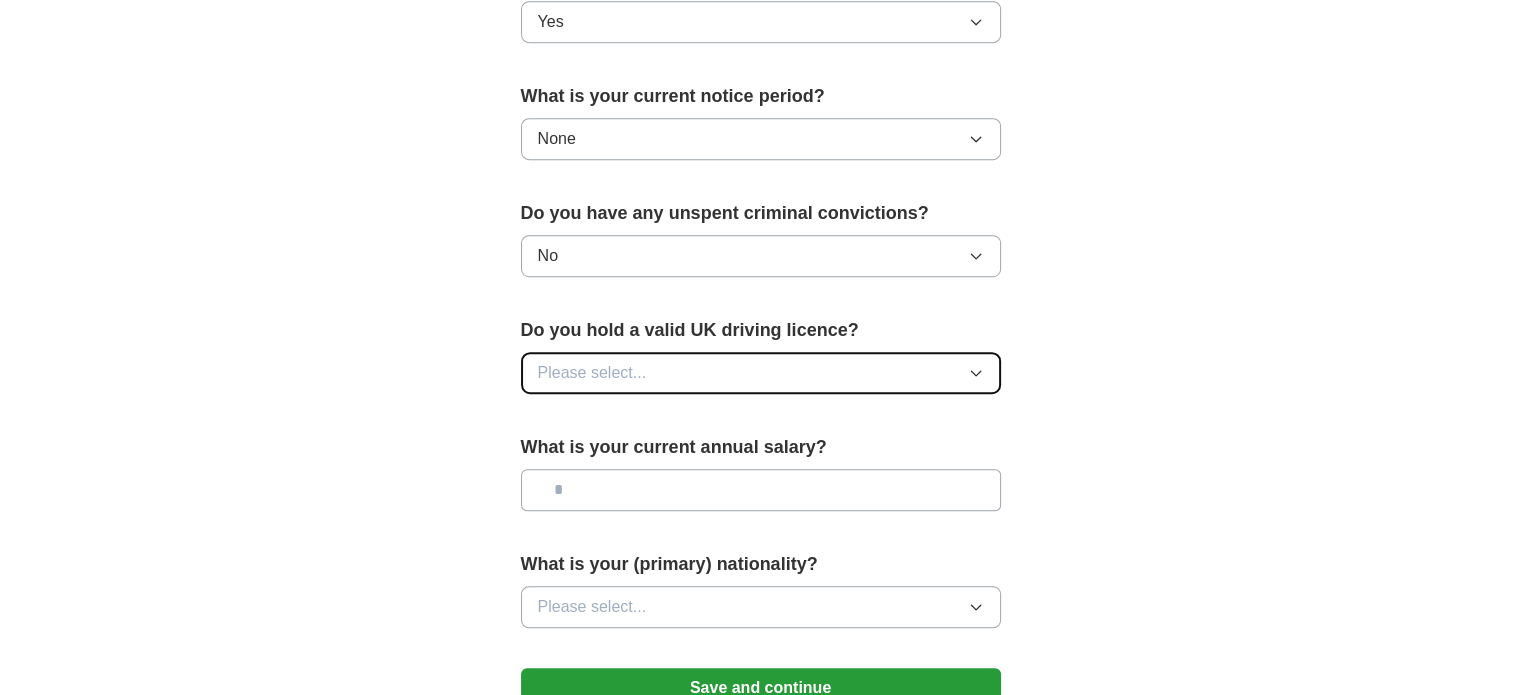 click on "Please select..." at bounding box center [761, 373] 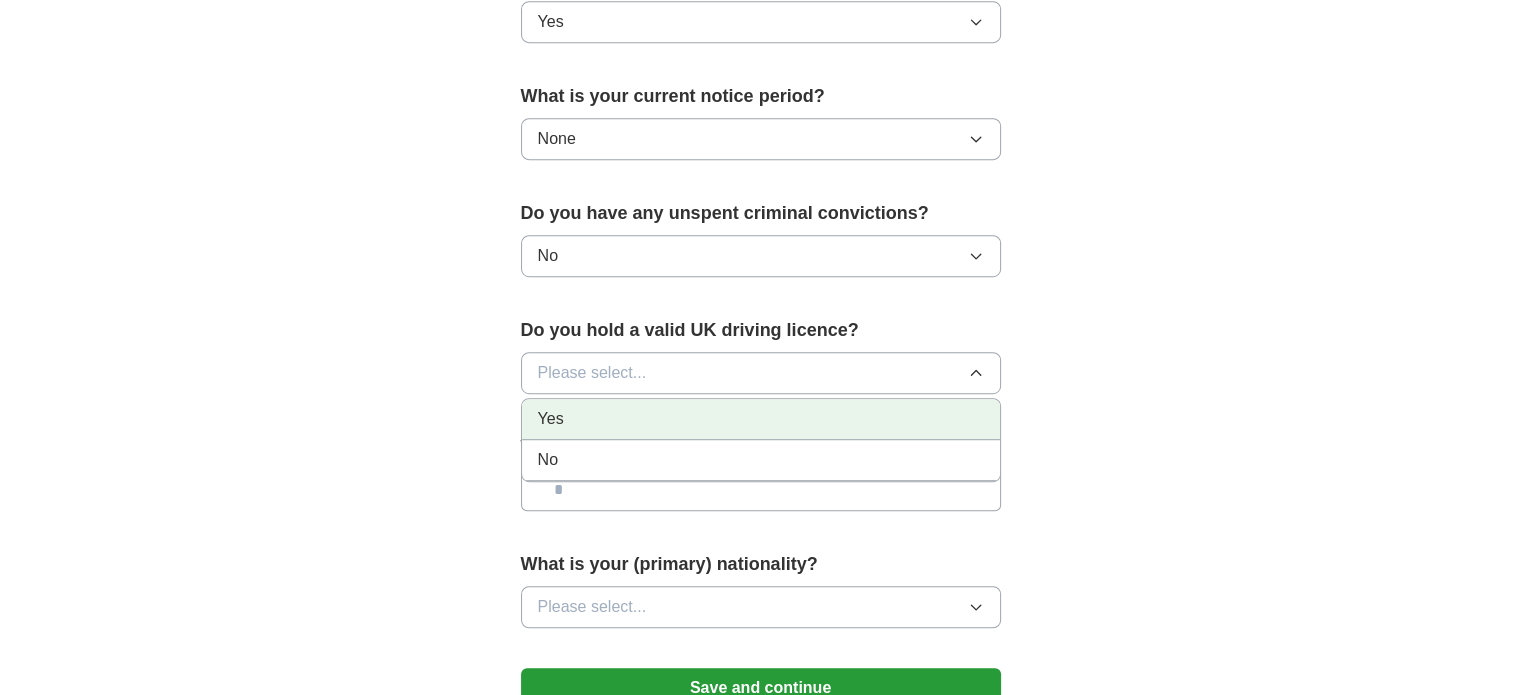 click on "Yes" at bounding box center [761, 419] 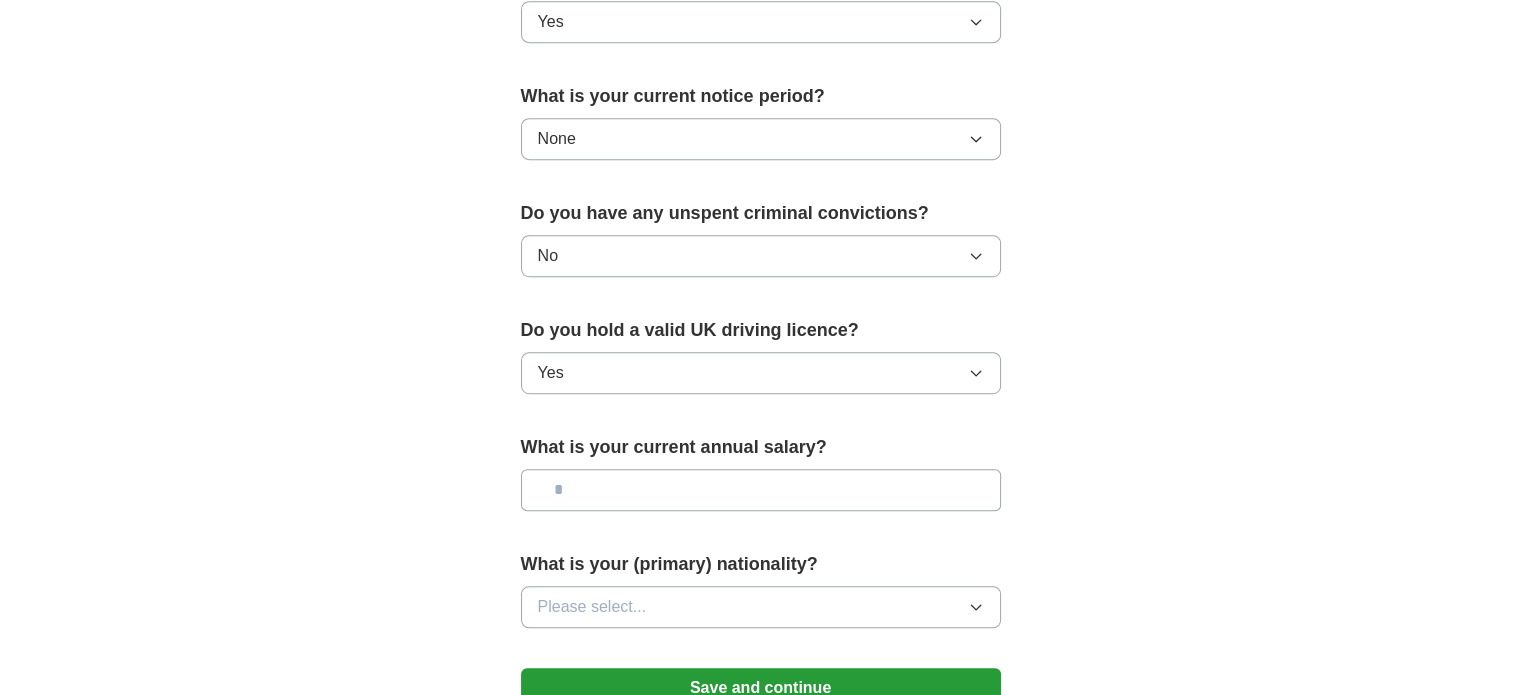 click at bounding box center [761, 490] 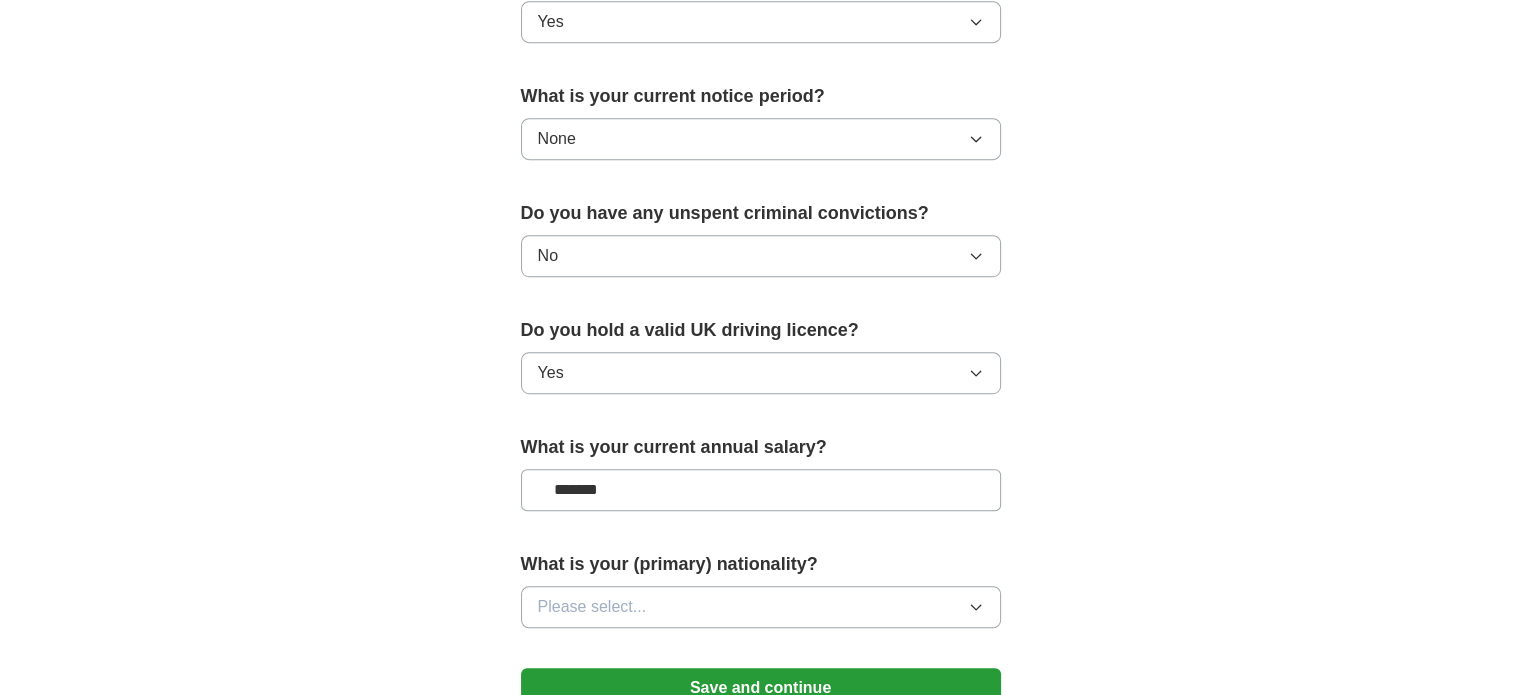 type on "*******" 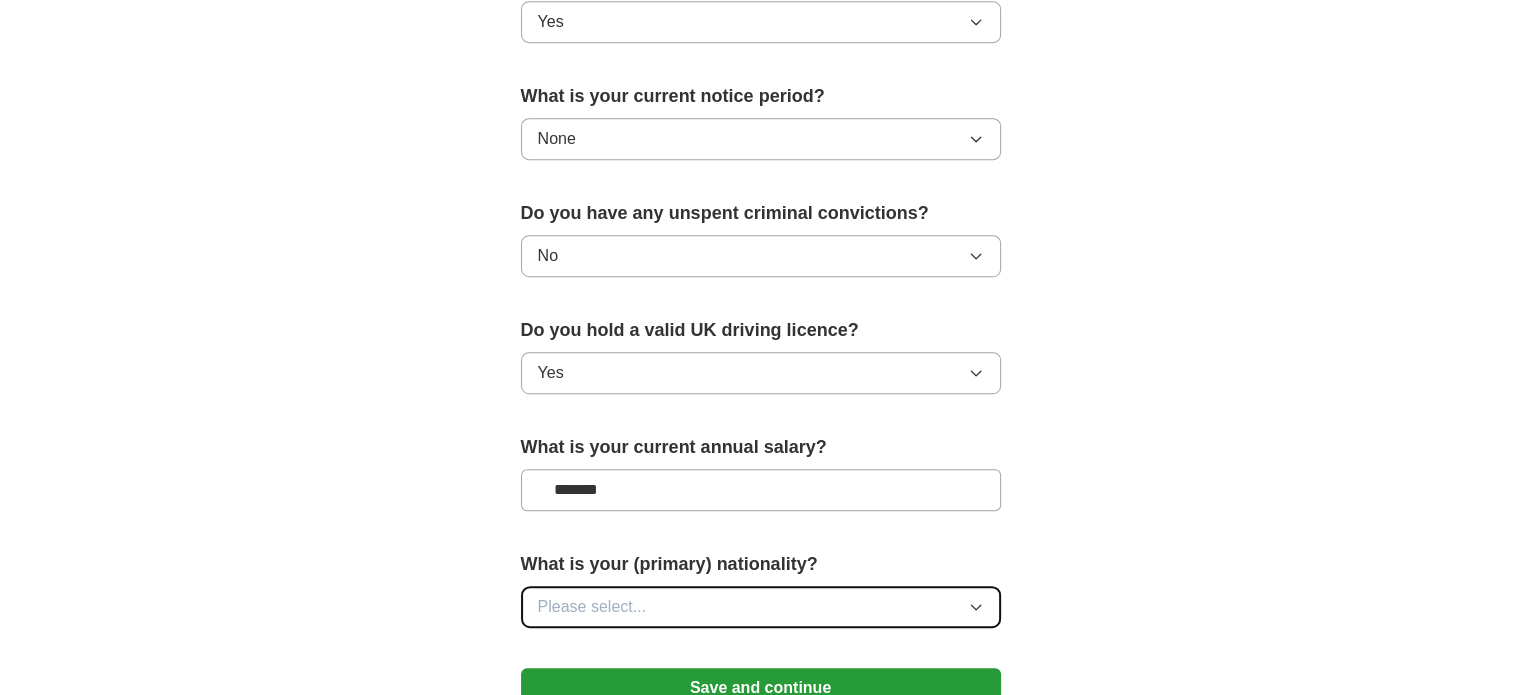 click on "Please select..." at bounding box center (761, 607) 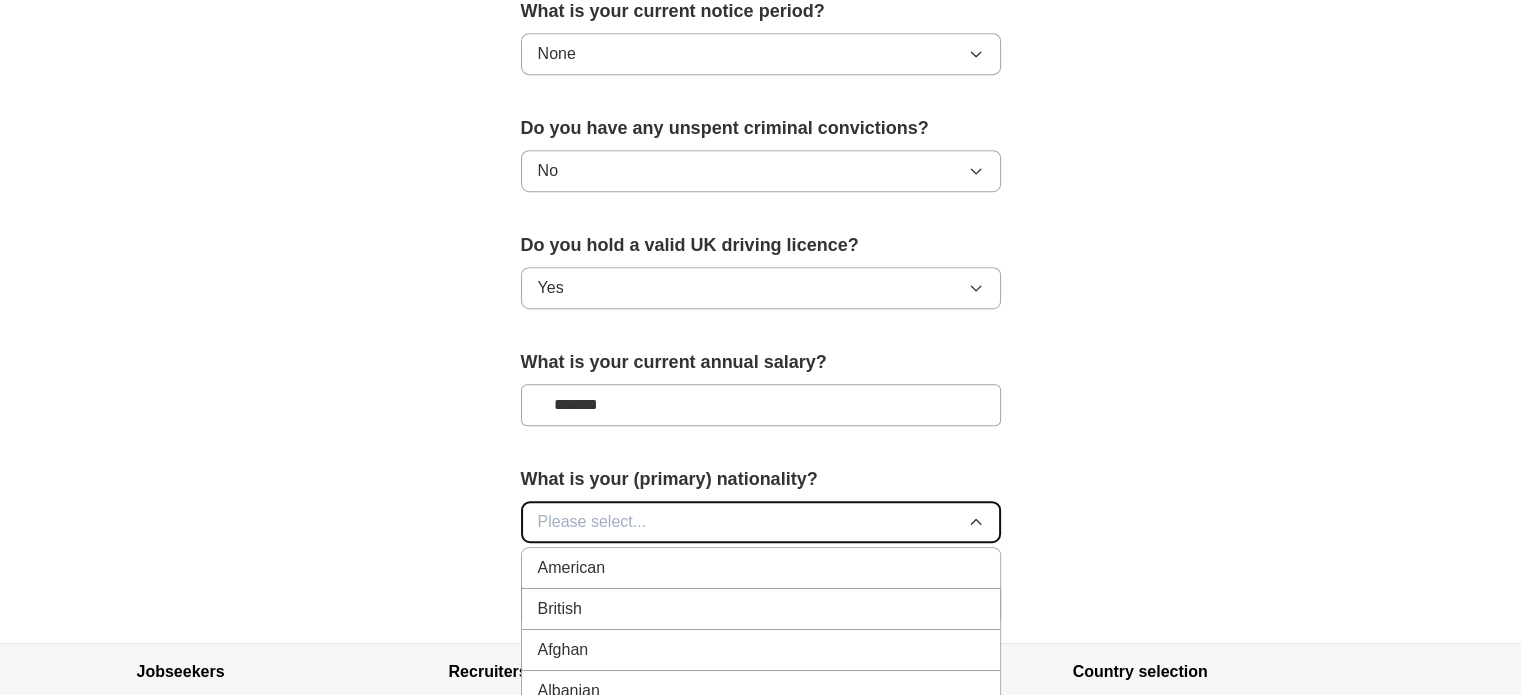 scroll, scrollTop: 1211, scrollLeft: 0, axis: vertical 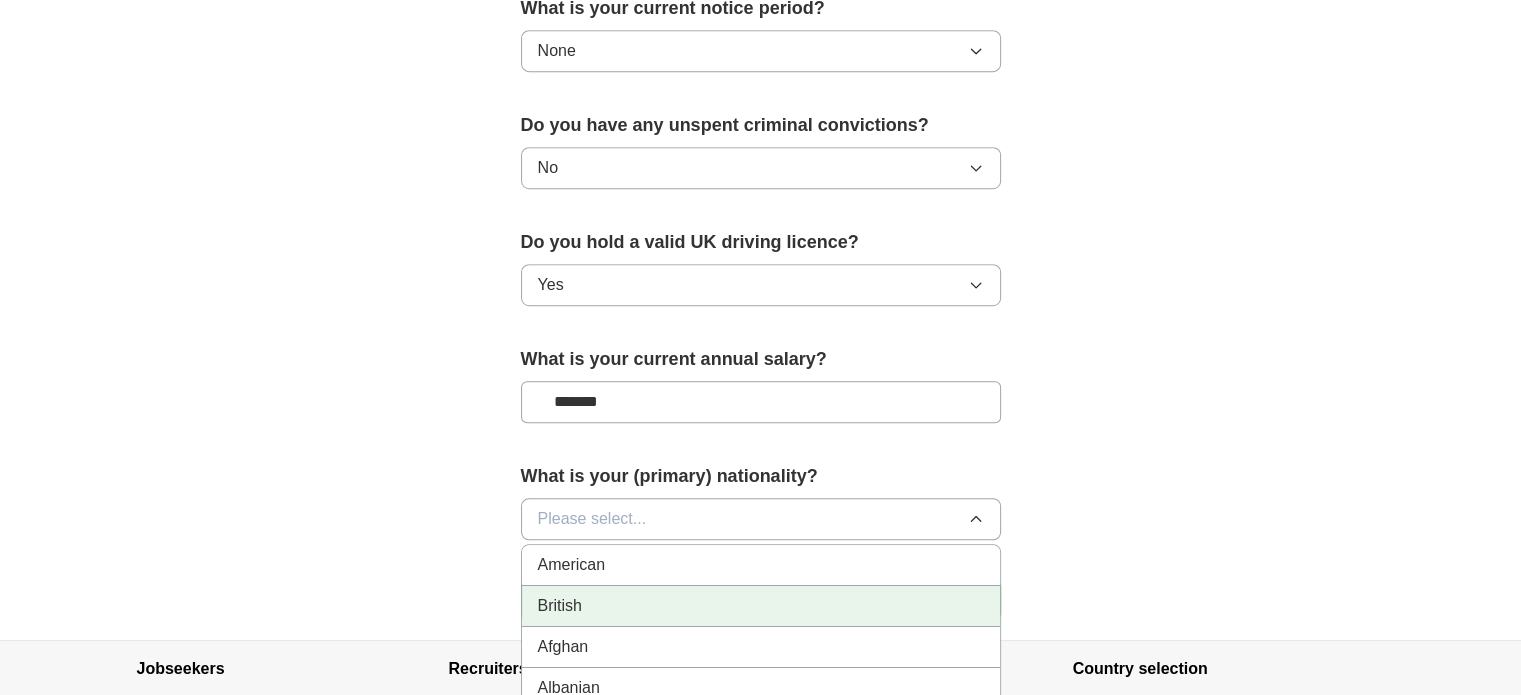 click on "British" at bounding box center (761, 606) 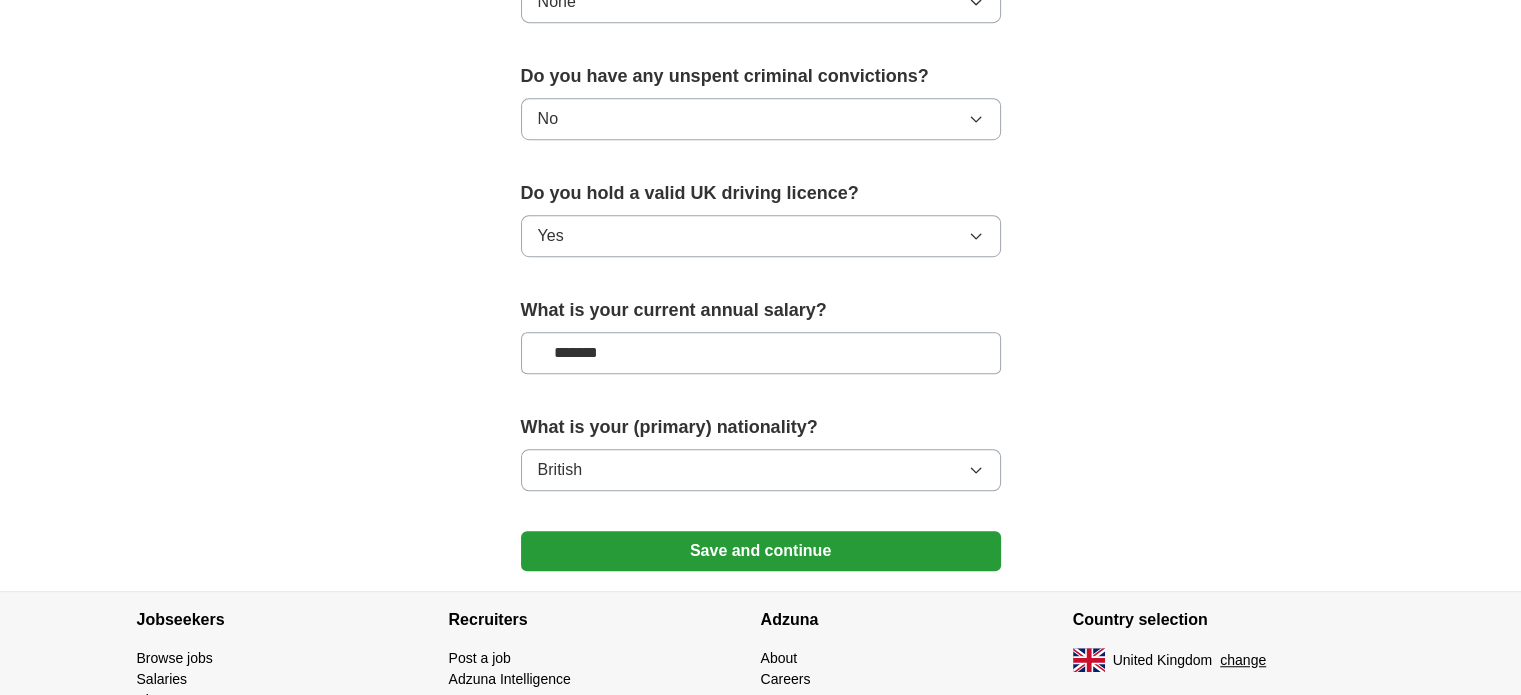 scroll, scrollTop: 1262, scrollLeft: 0, axis: vertical 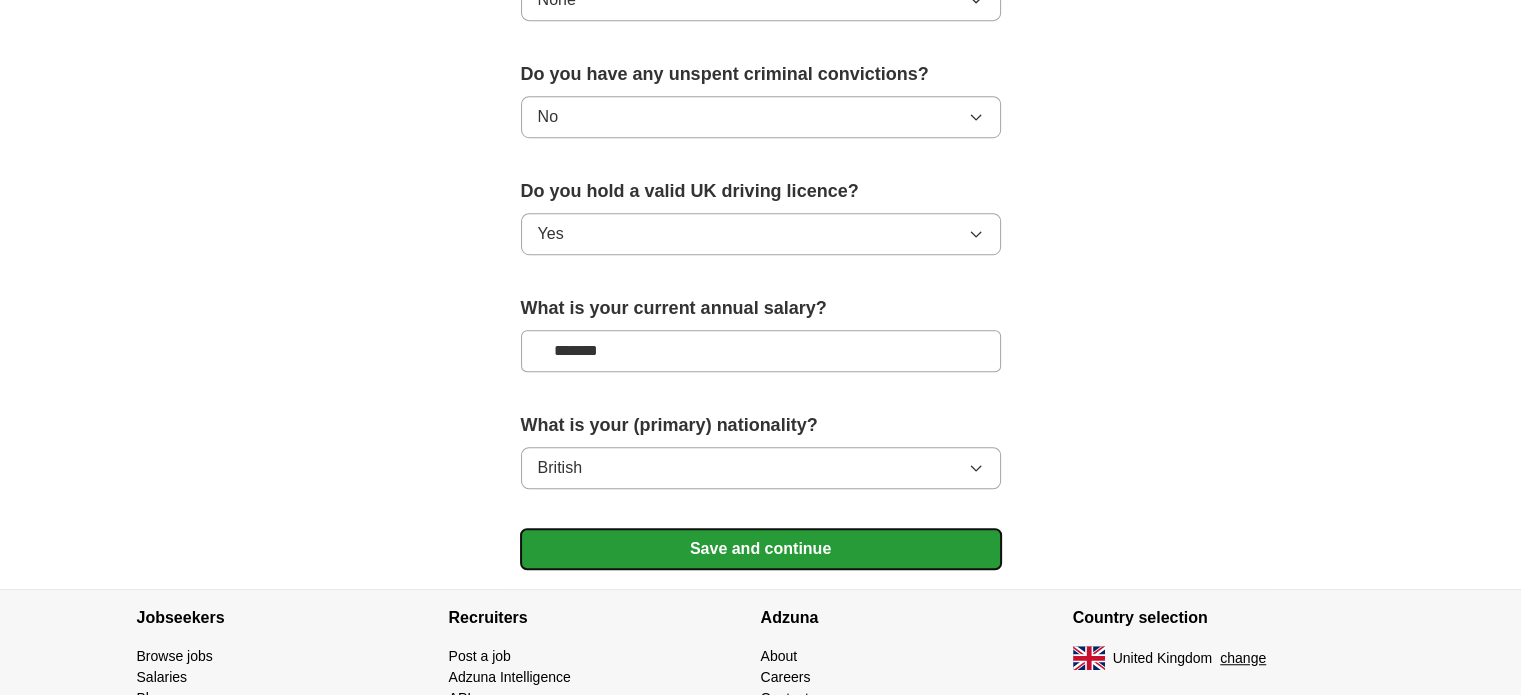 click on "Save and continue" at bounding box center (761, 549) 